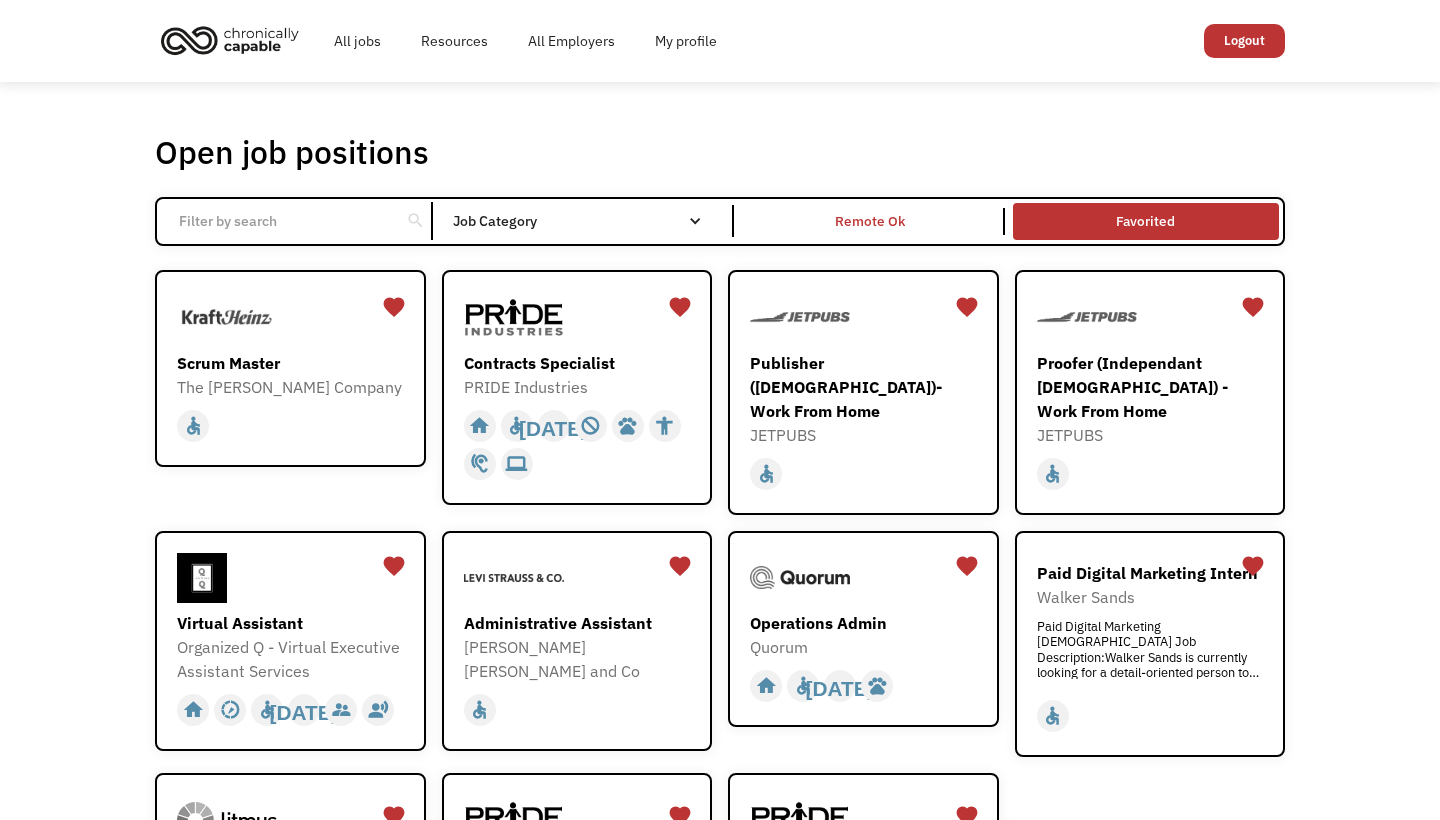 scroll, scrollTop: 0, scrollLeft: 0, axis: both 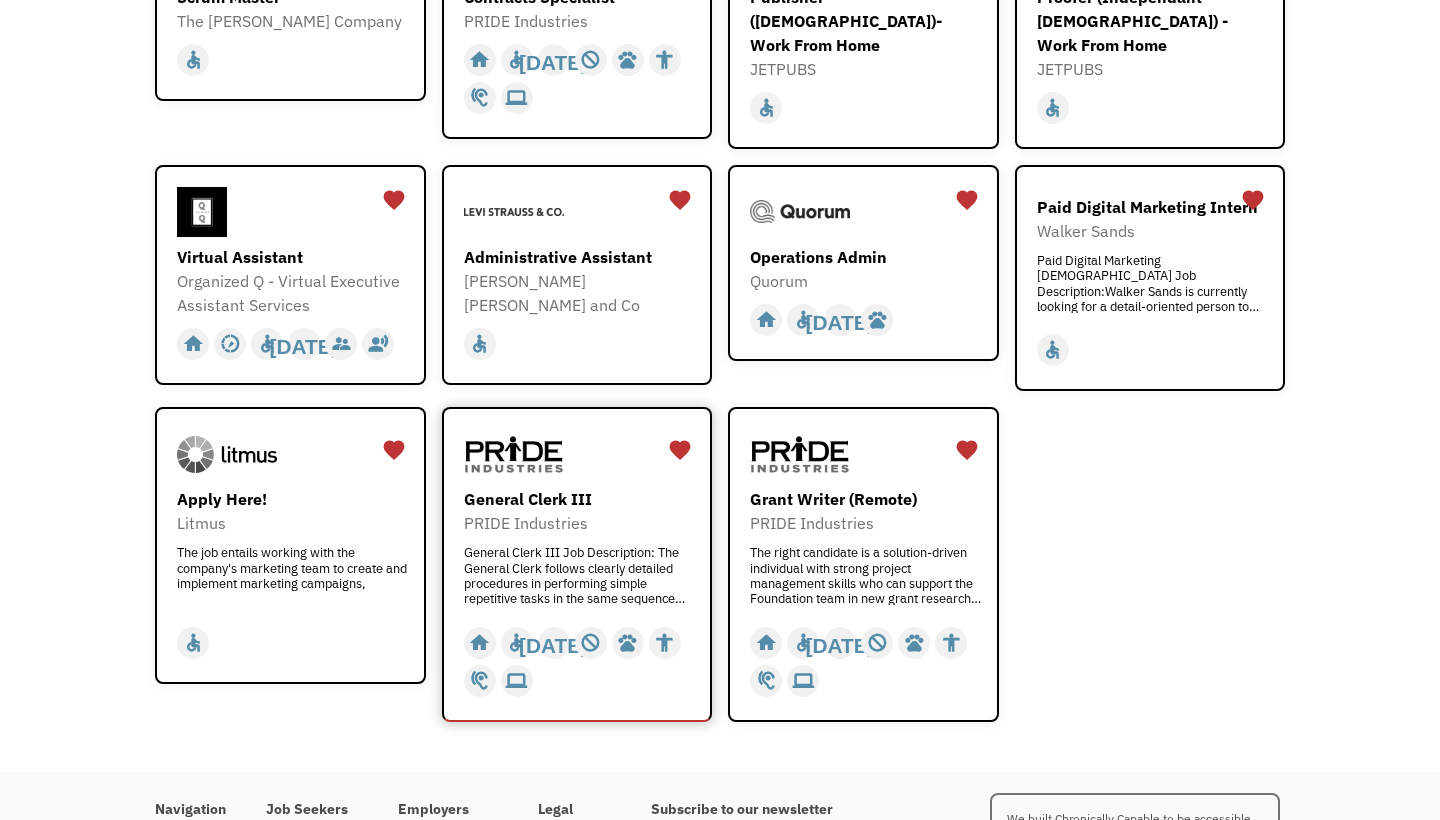 click on "General Clerk III PRIDE Industries       General Clerk III Job Description: The General Clerk follows clearly detailed procedures in performing simple repetitive tasks in the same sequence Responsibilities would,       General Clerk III Job Description: The General Clerk follows clearly detailed procedures in performing simple repetitive tasks in the same sequence Responsibilities would,
https://careers-prideindustries.icims.com/jobs/13892/general-clerk-iii/job?in_iframe=1?utm_source=Chronically%20Capable%20Website&utm_medium=Chronically%20Capable&utm_campaign=Chronically%20Capable" at bounding box center [580, 546] 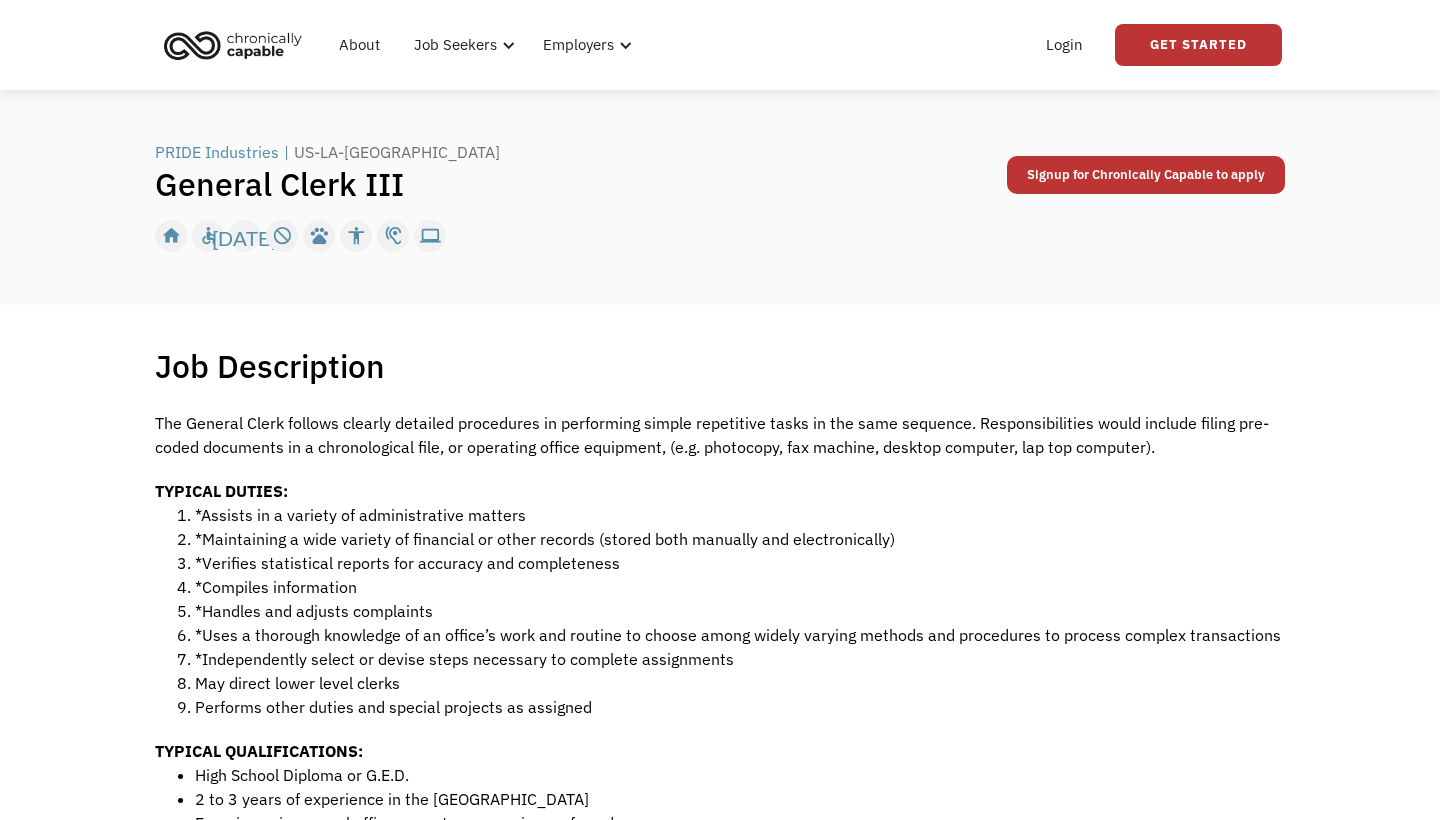 scroll, scrollTop: 0, scrollLeft: 0, axis: both 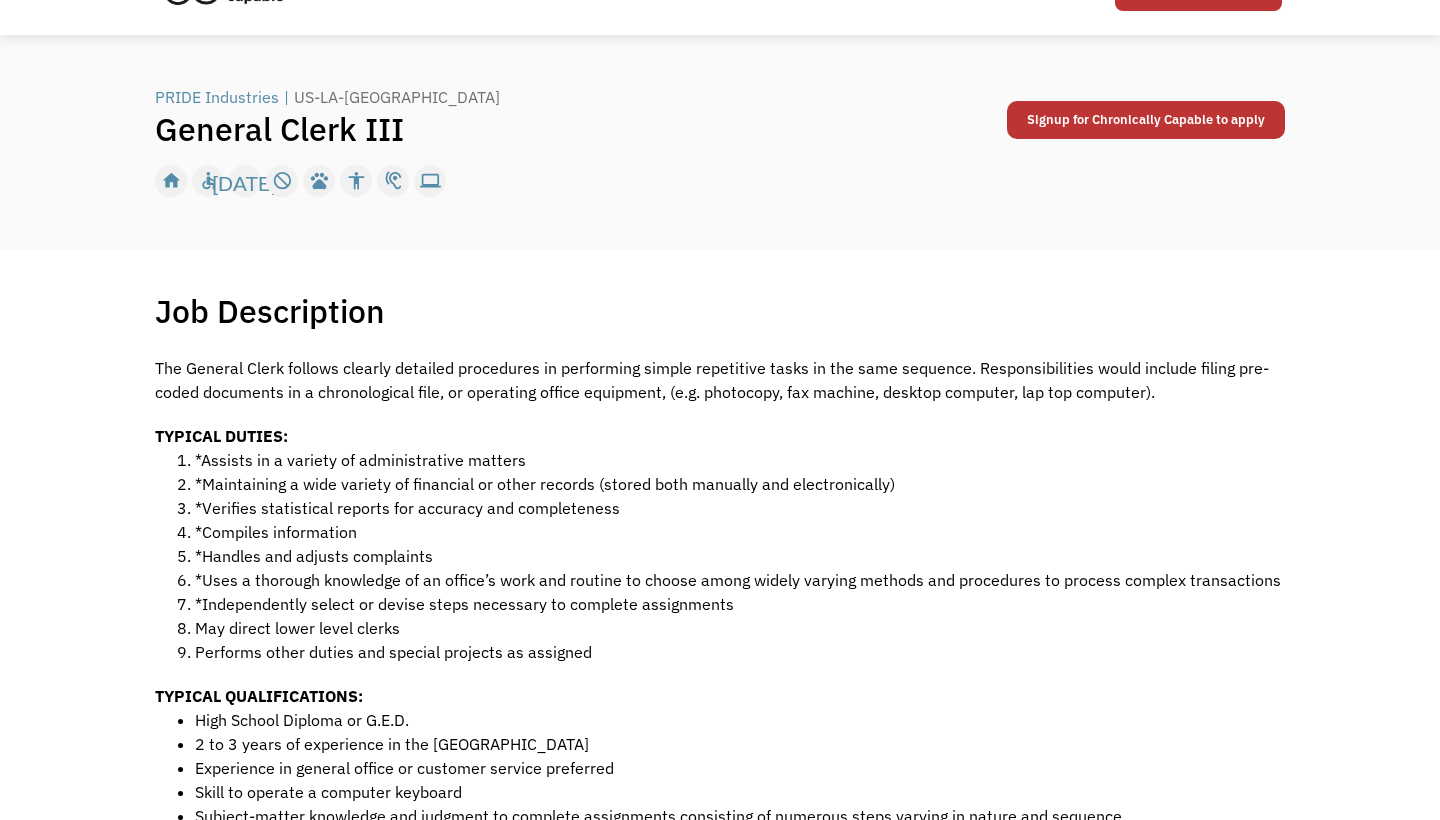 click on "PRIDE Industries" at bounding box center (217, 97) 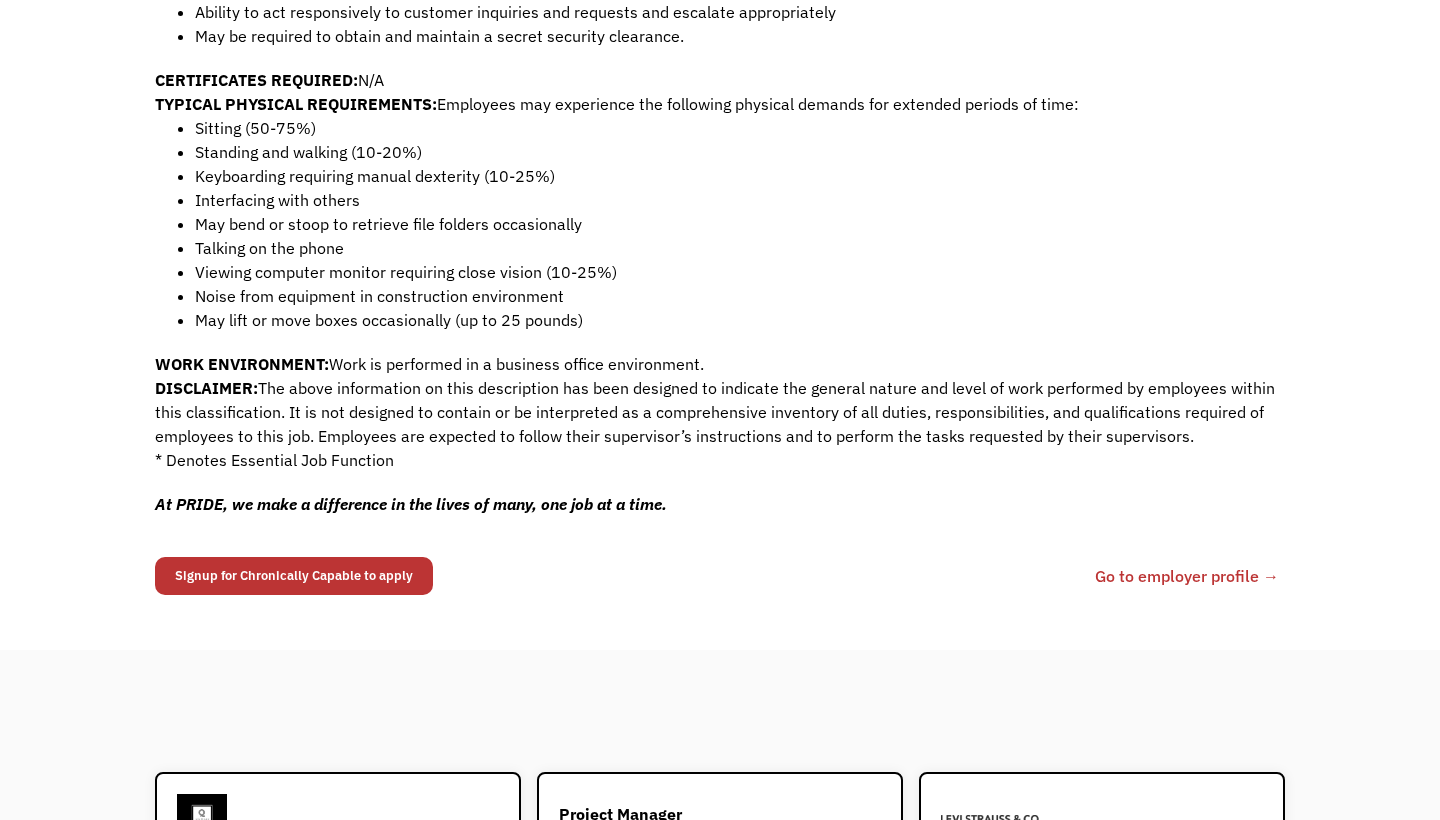 scroll, scrollTop: 1037, scrollLeft: 0, axis: vertical 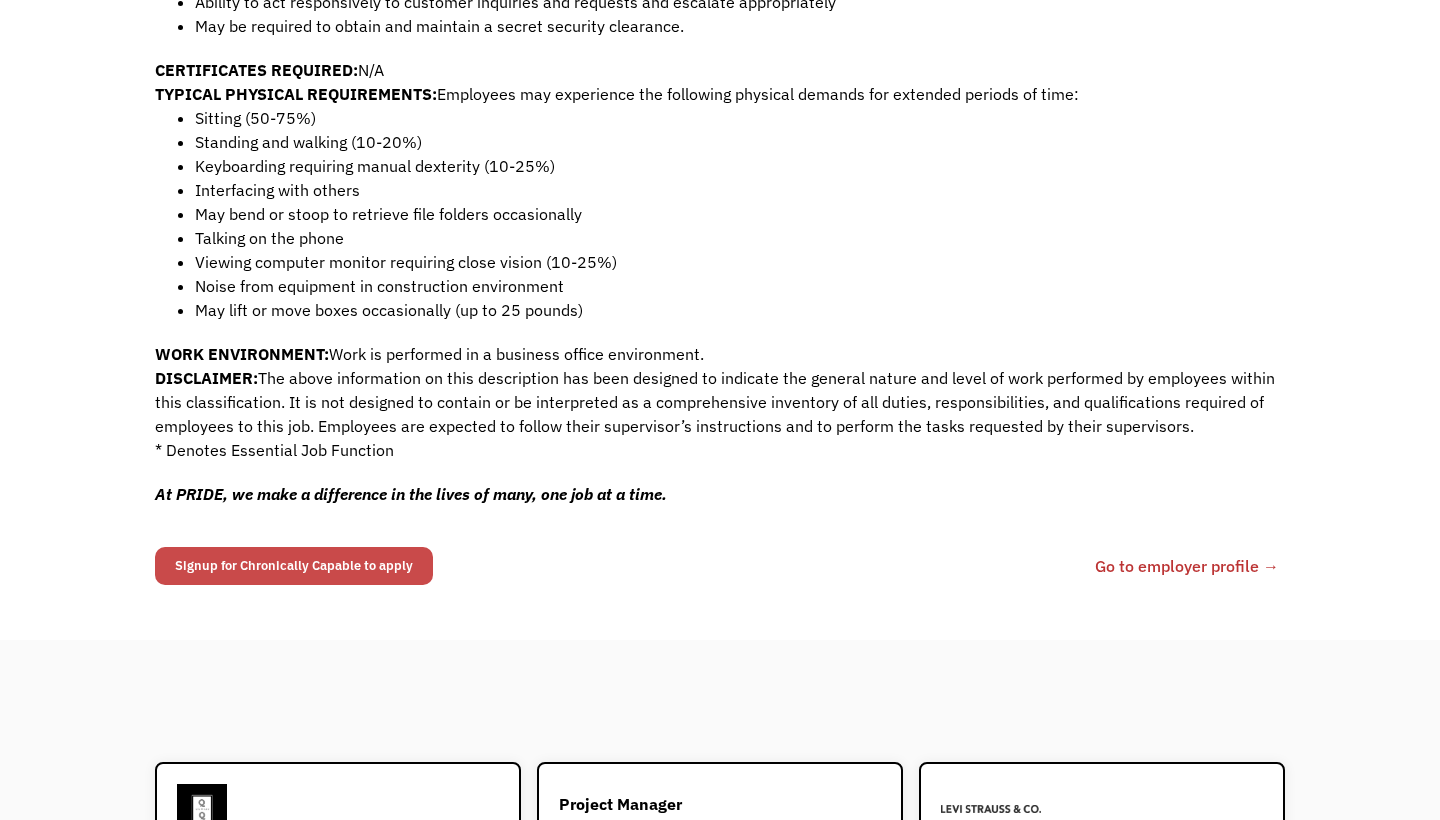 click on "Signup for Chronically Capable to apply" at bounding box center [294, 566] 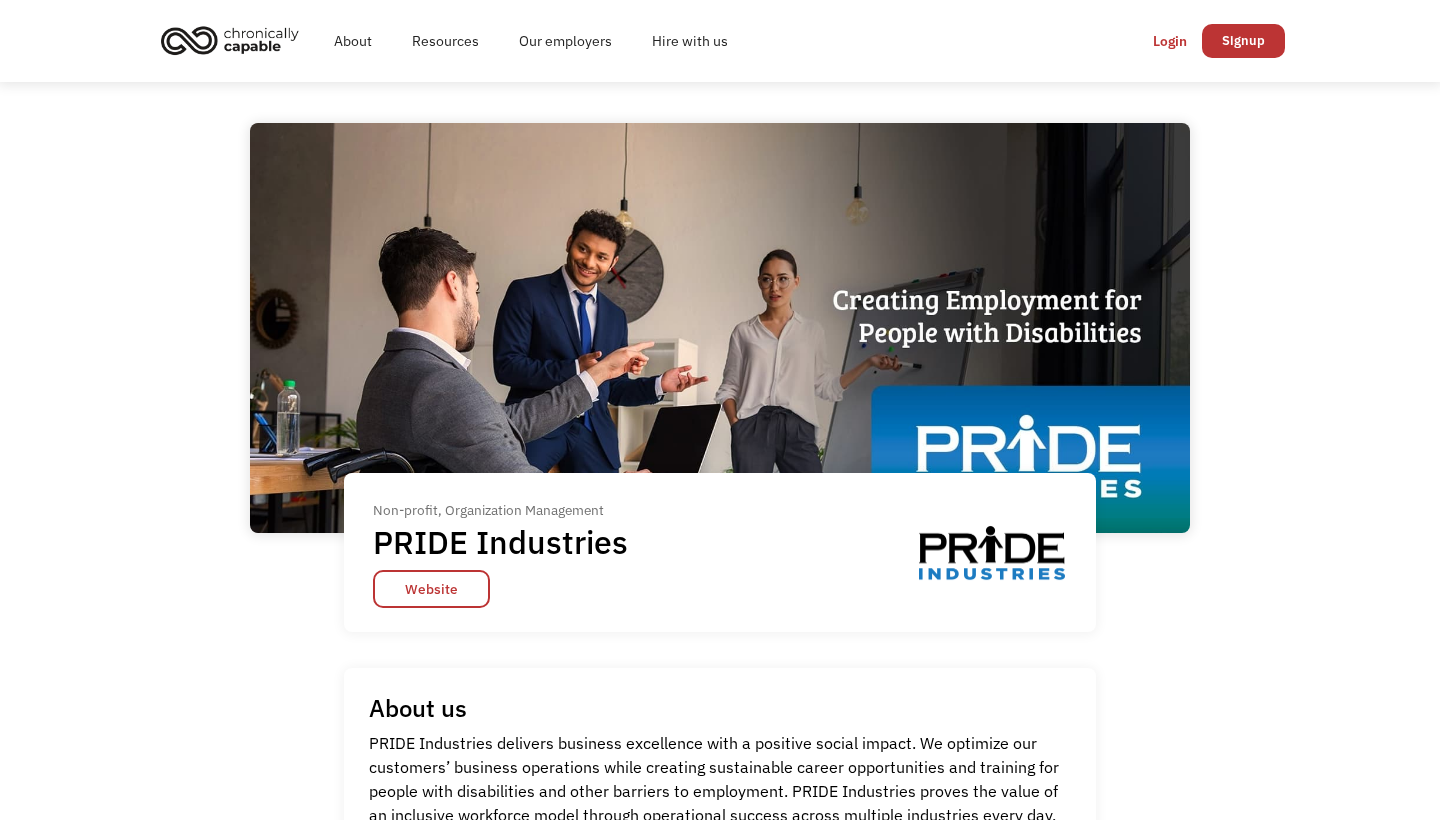 scroll, scrollTop: 0, scrollLeft: 0, axis: both 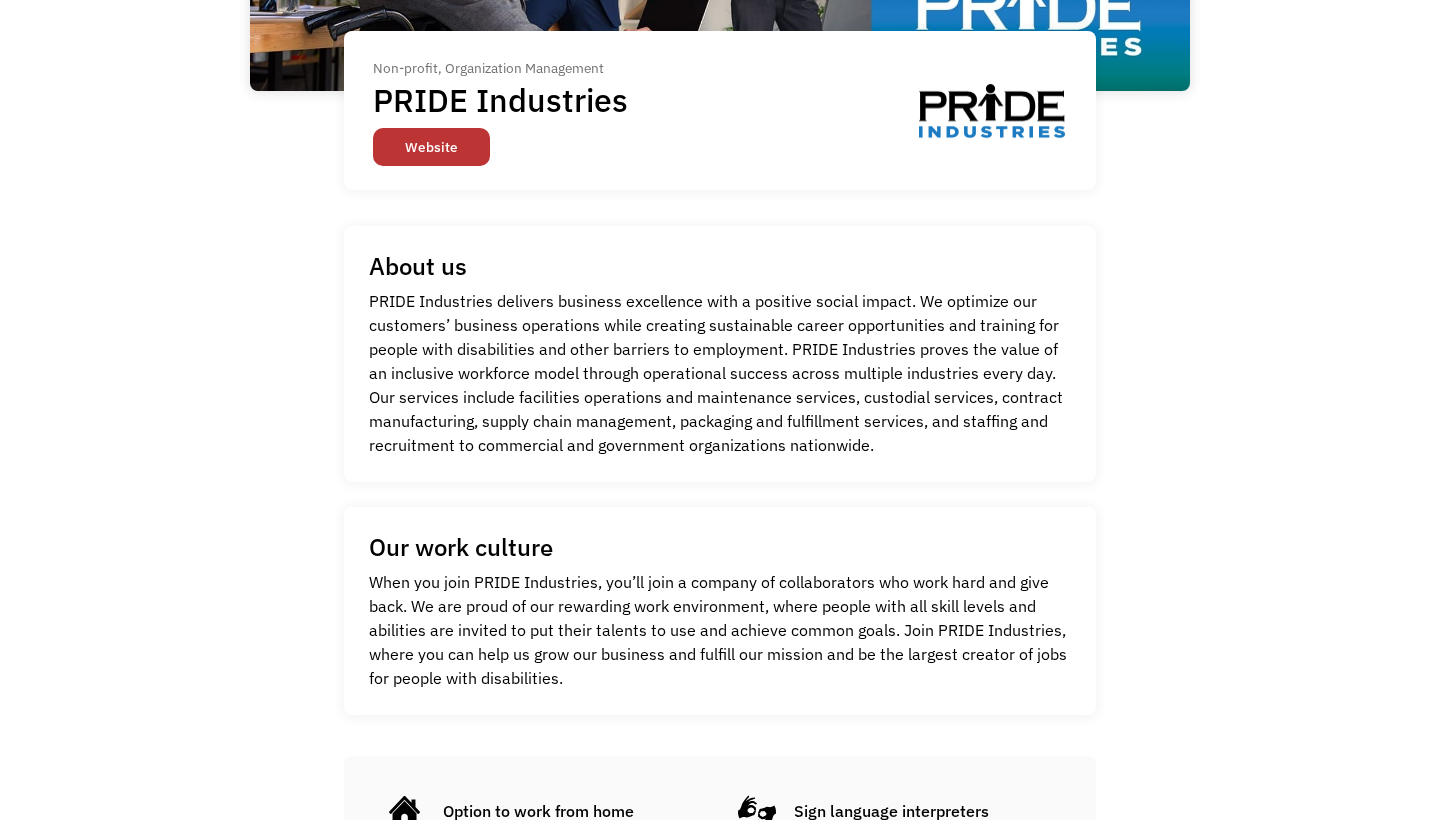 click on "Website" at bounding box center [431, 147] 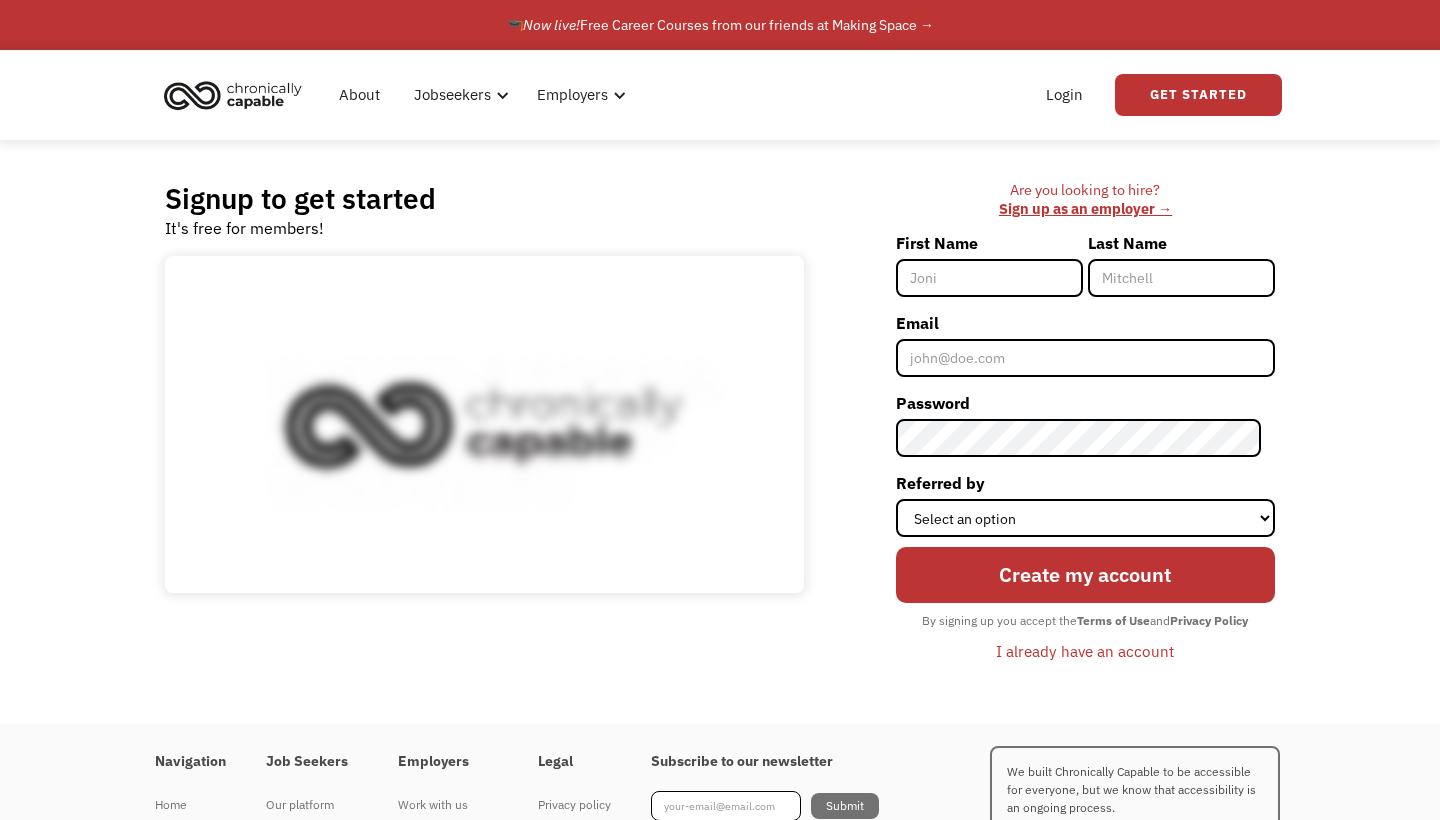 scroll, scrollTop: 0, scrollLeft: 0, axis: both 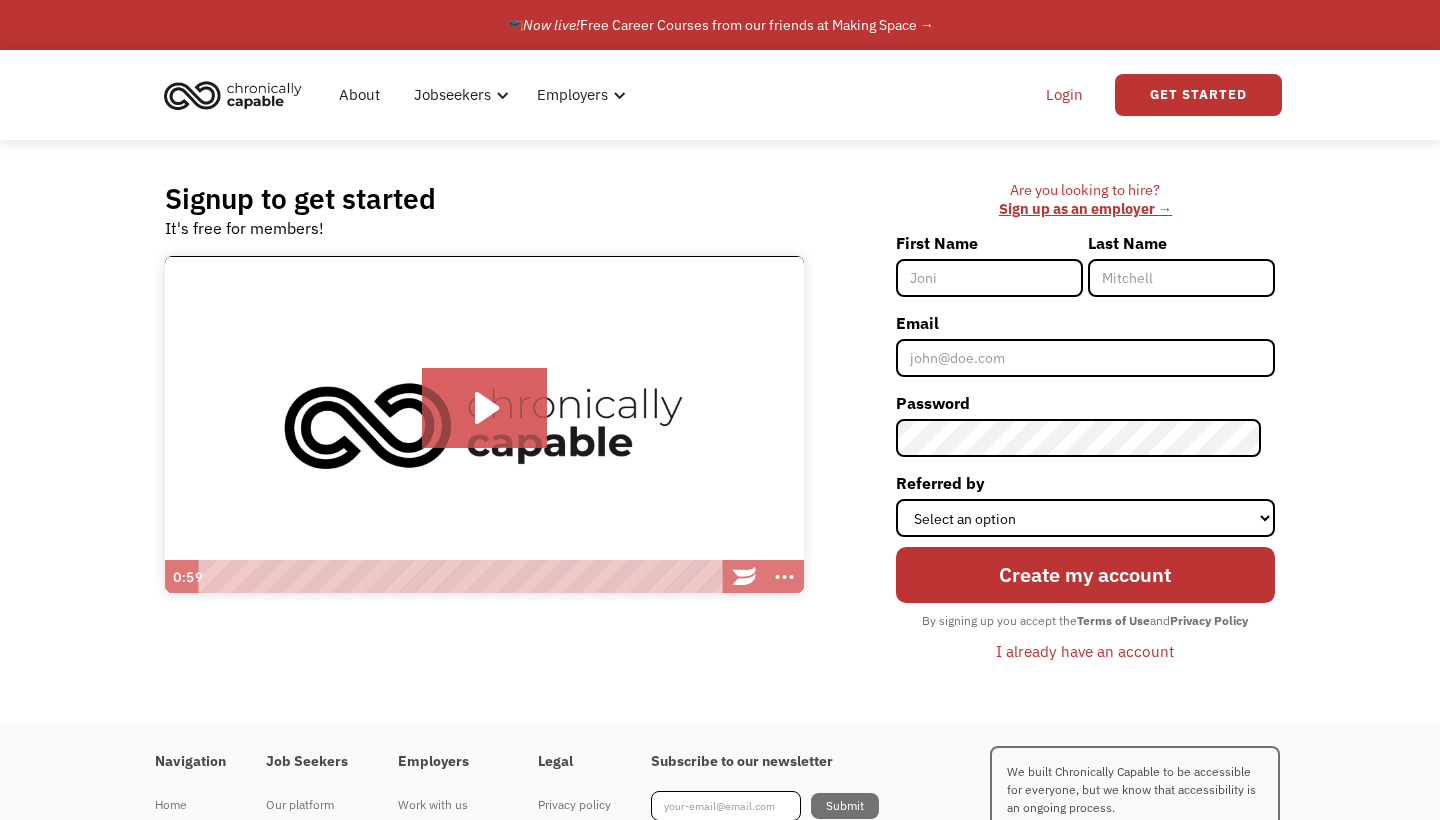 click on "Login" at bounding box center (1064, 95) 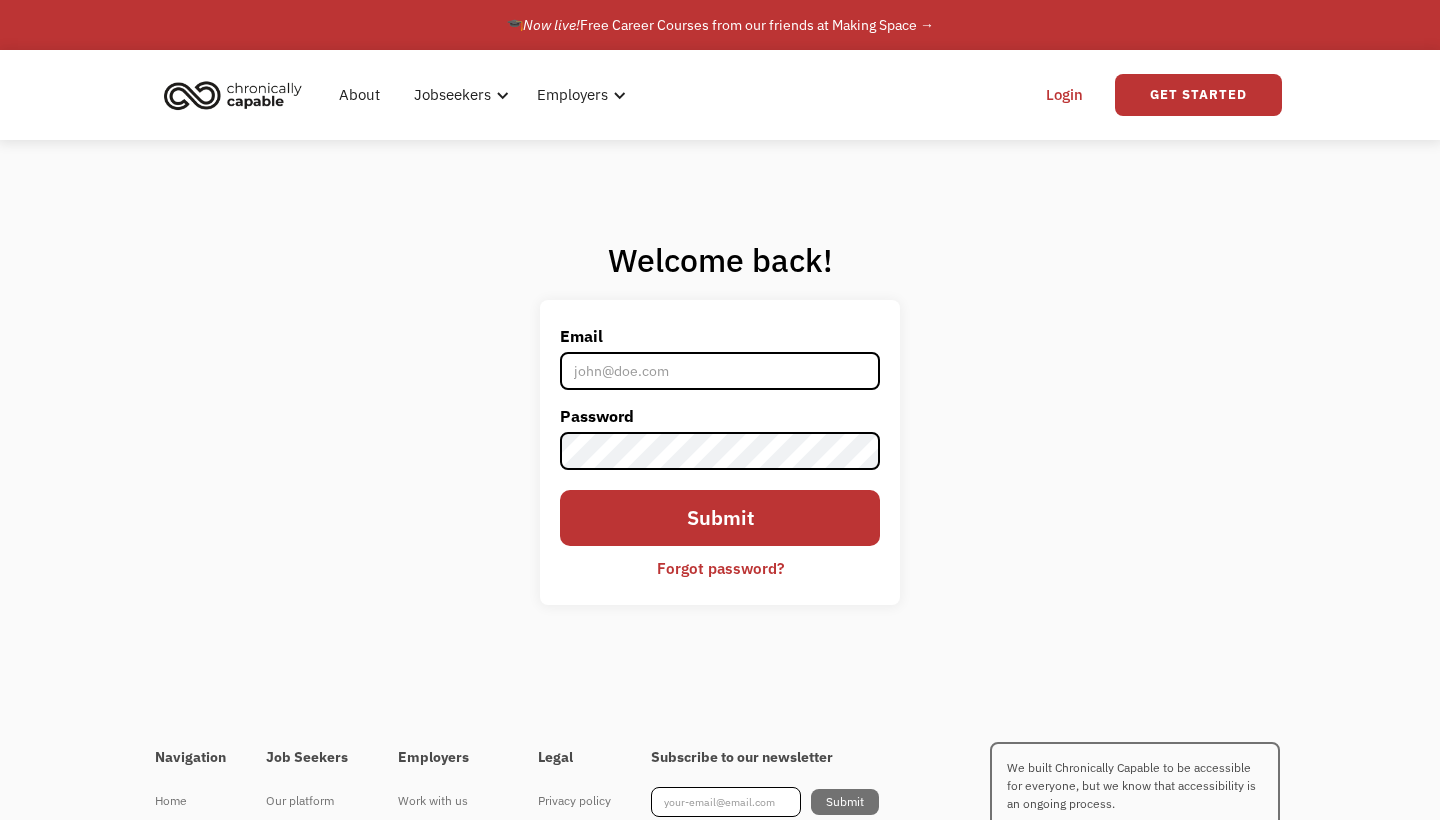 scroll, scrollTop: 0, scrollLeft: 0, axis: both 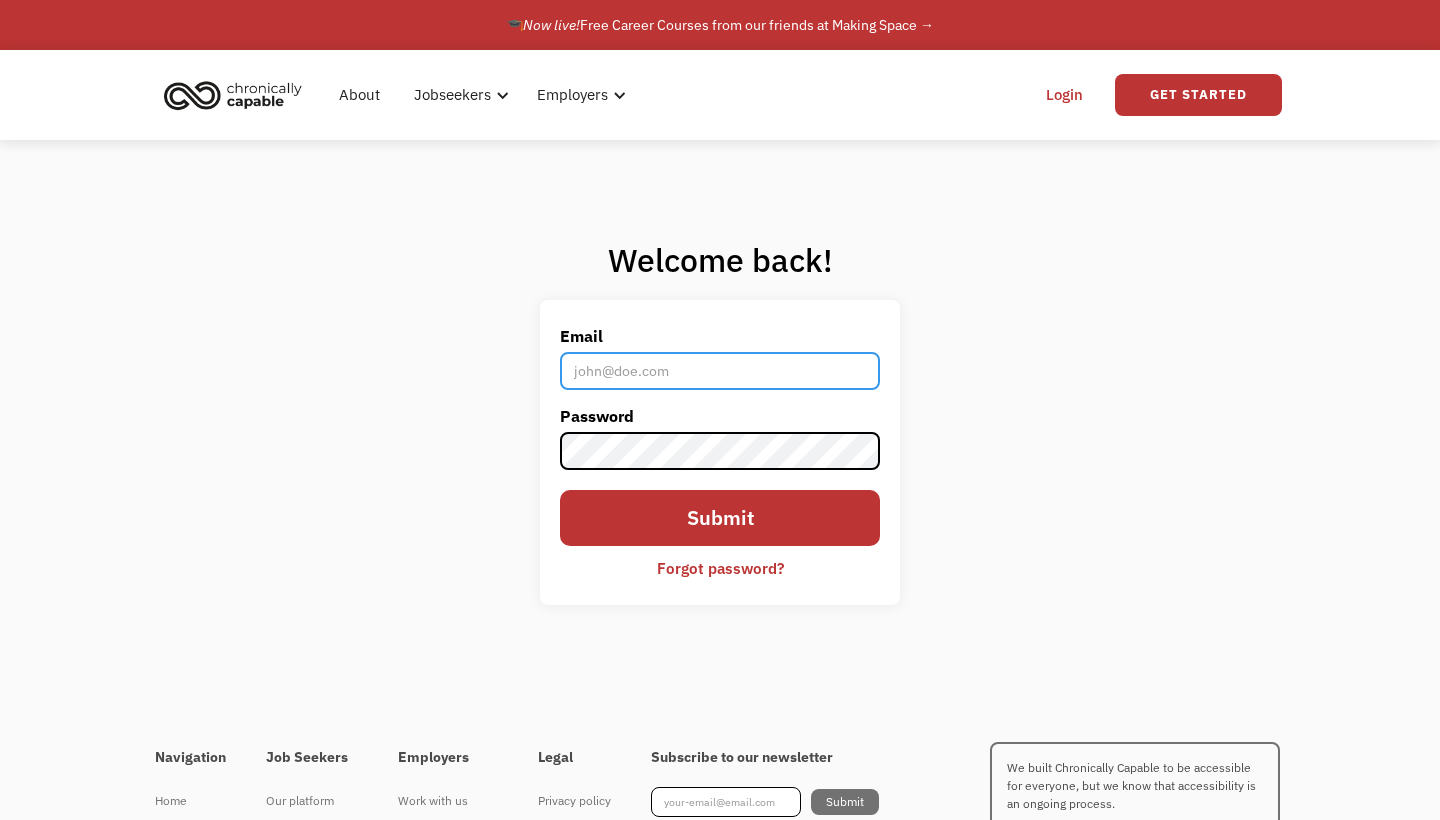 type on "[EMAIL_ADDRESS][DOMAIN_NAME]" 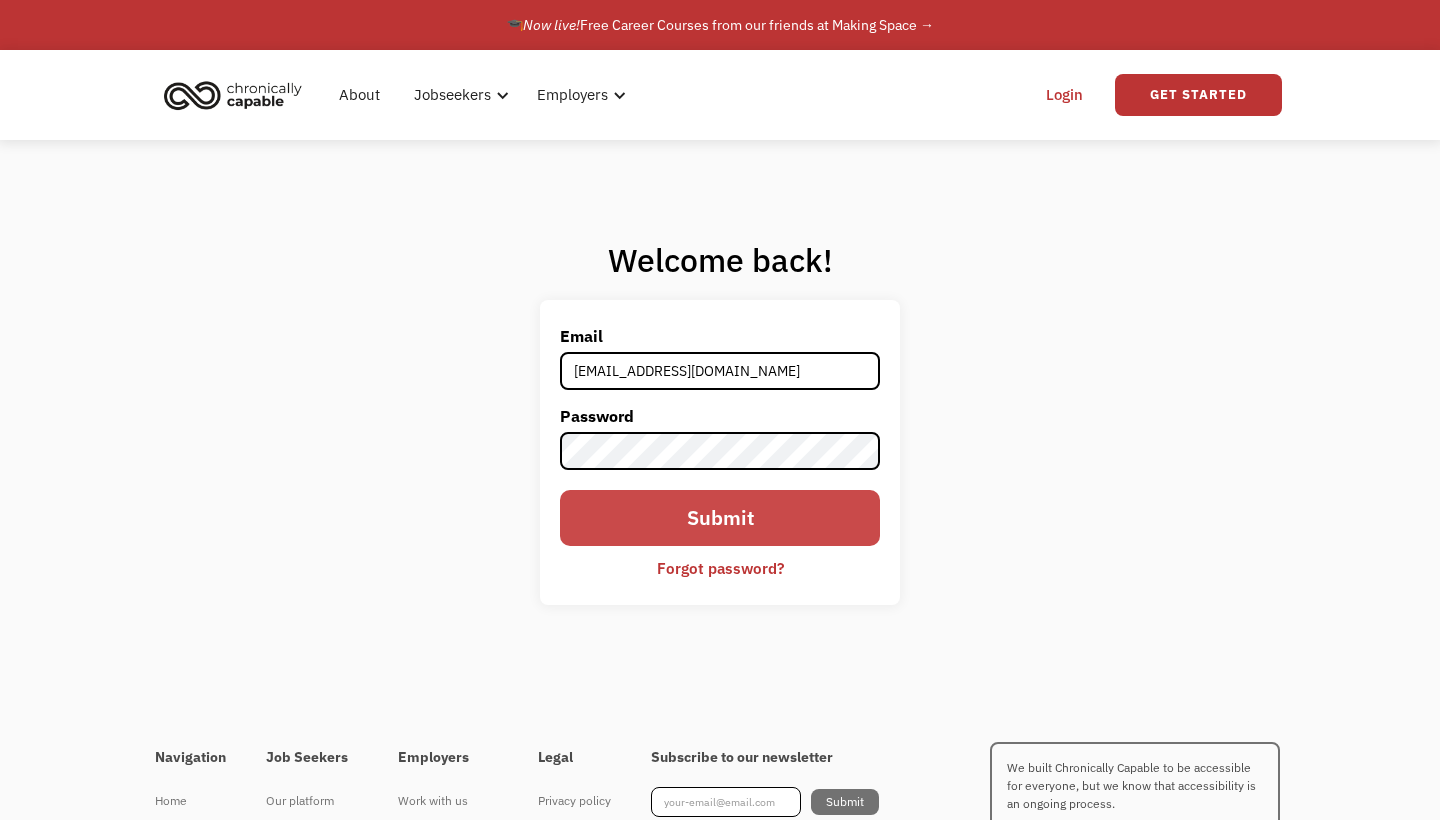 click on "Submit" at bounding box center (720, 518) 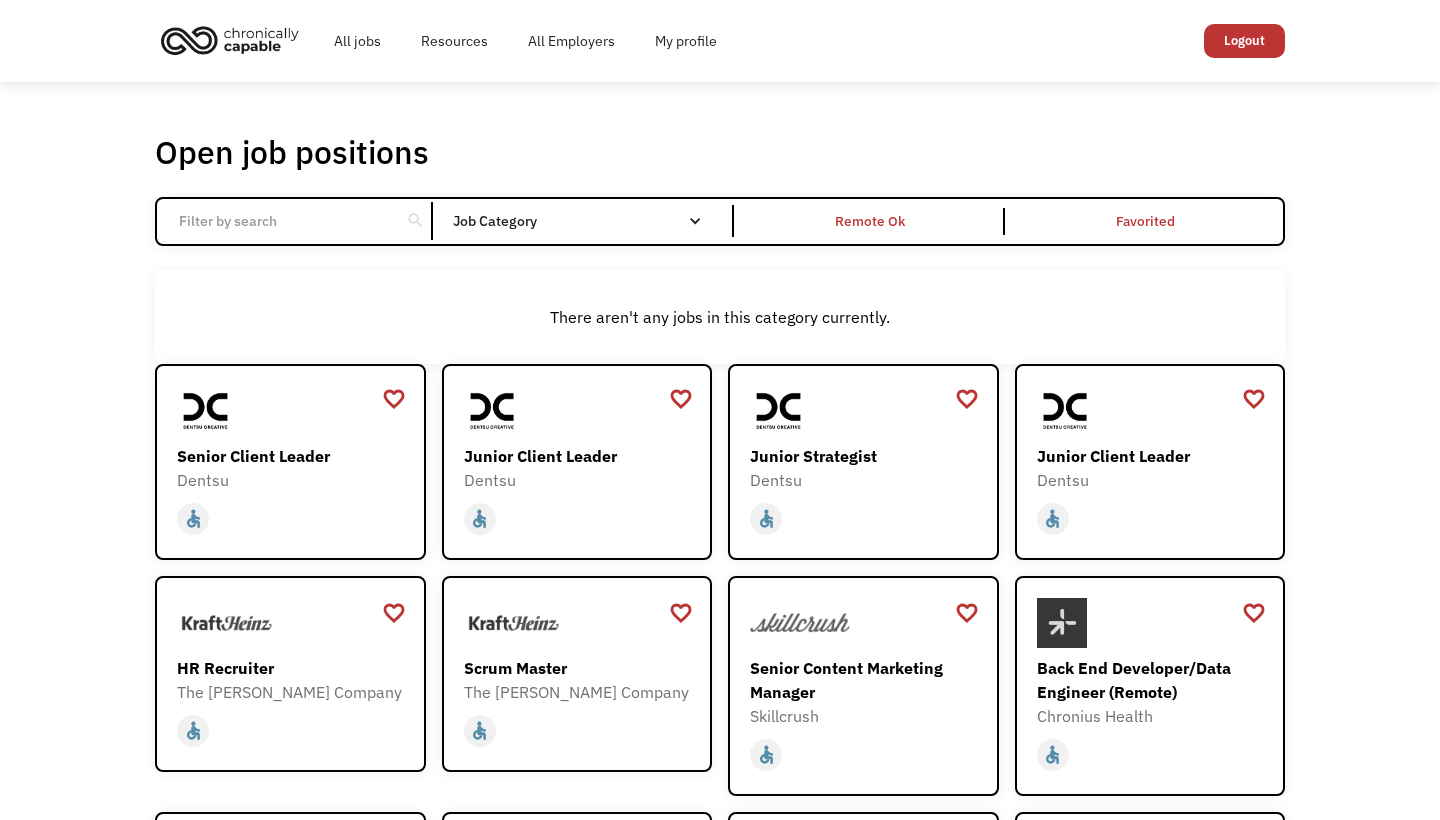 scroll, scrollTop: 0, scrollLeft: 0, axis: both 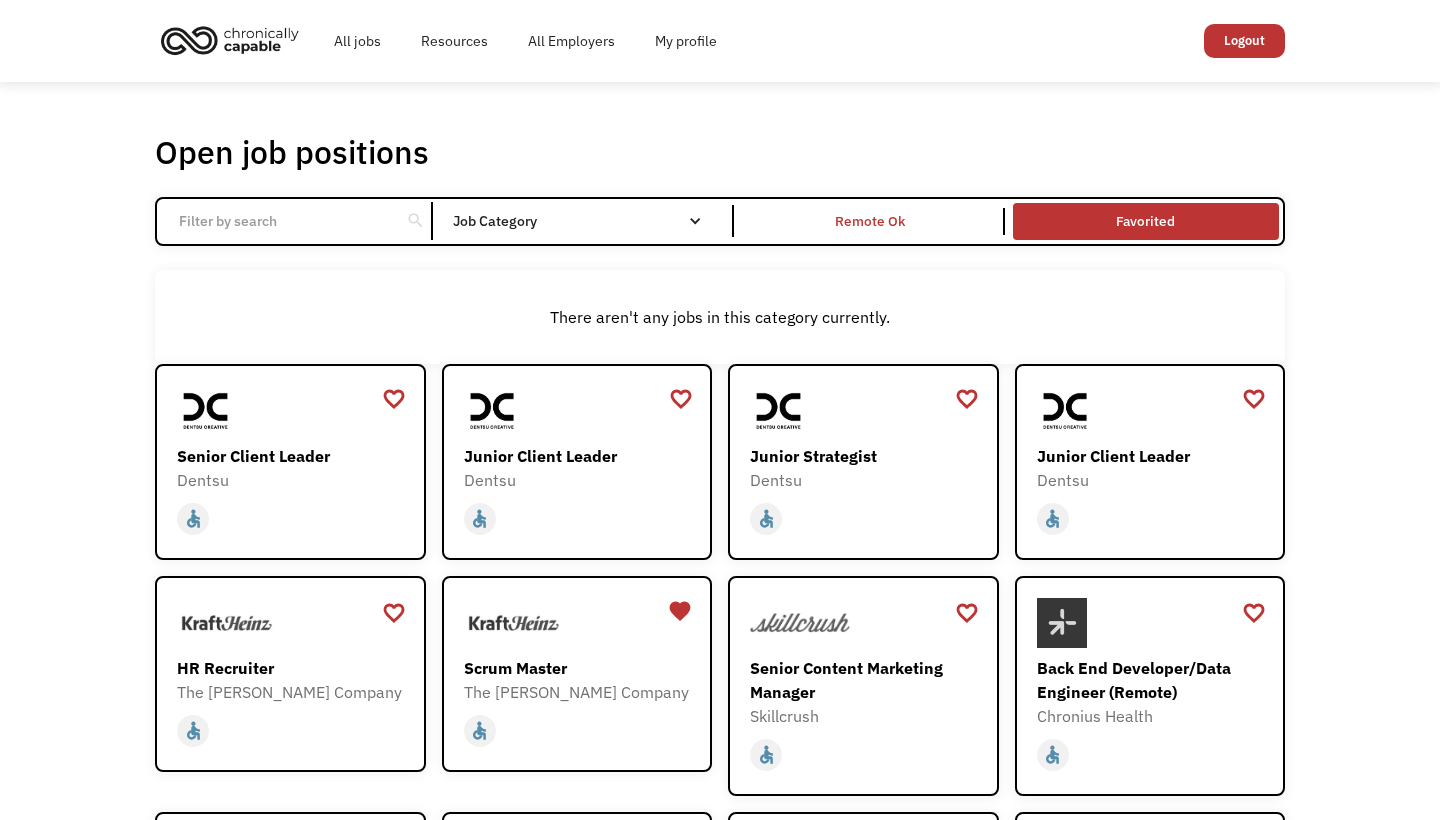 click on "Favorited" at bounding box center (1146, 221) 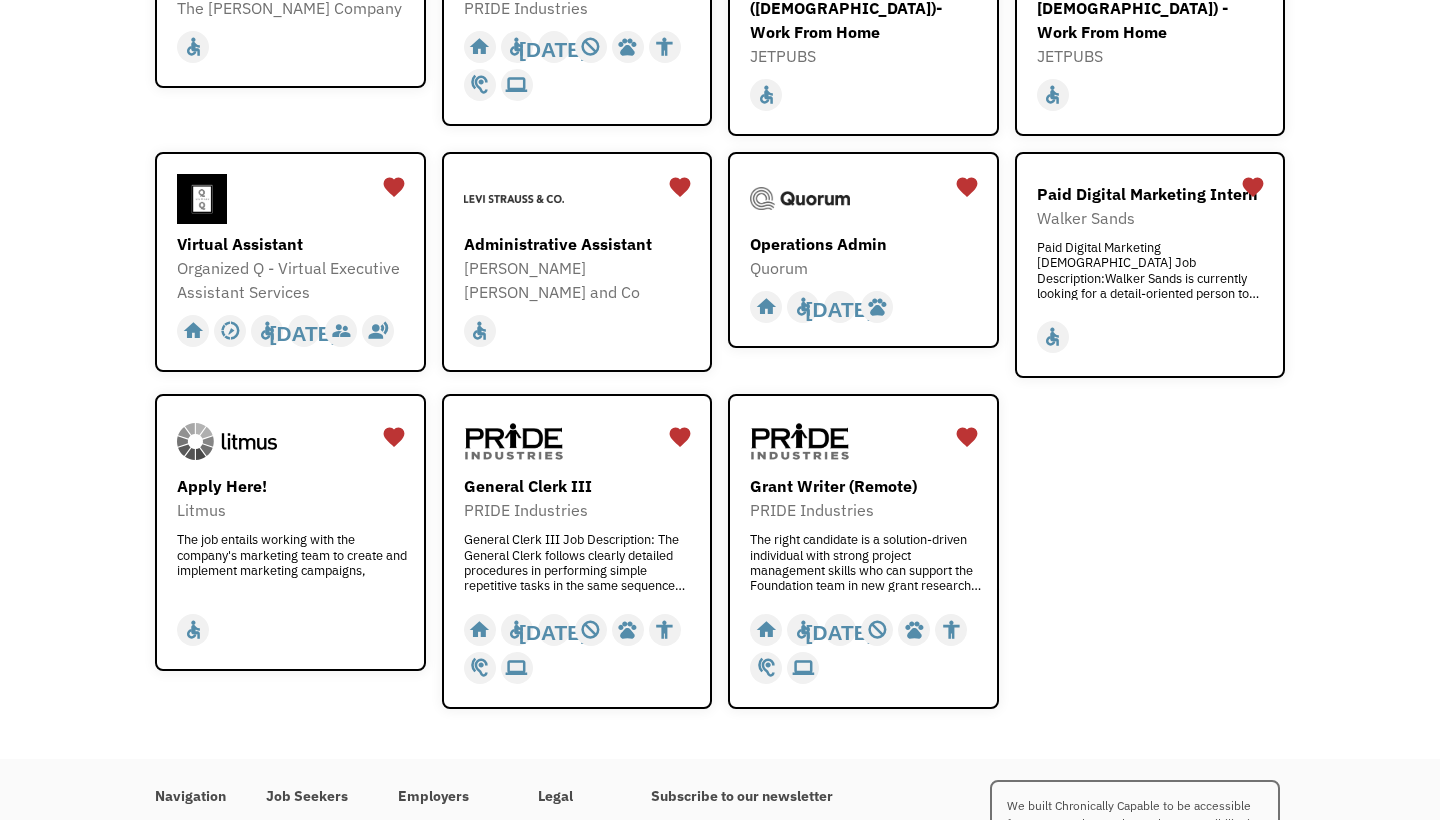 scroll, scrollTop: 381, scrollLeft: 0, axis: vertical 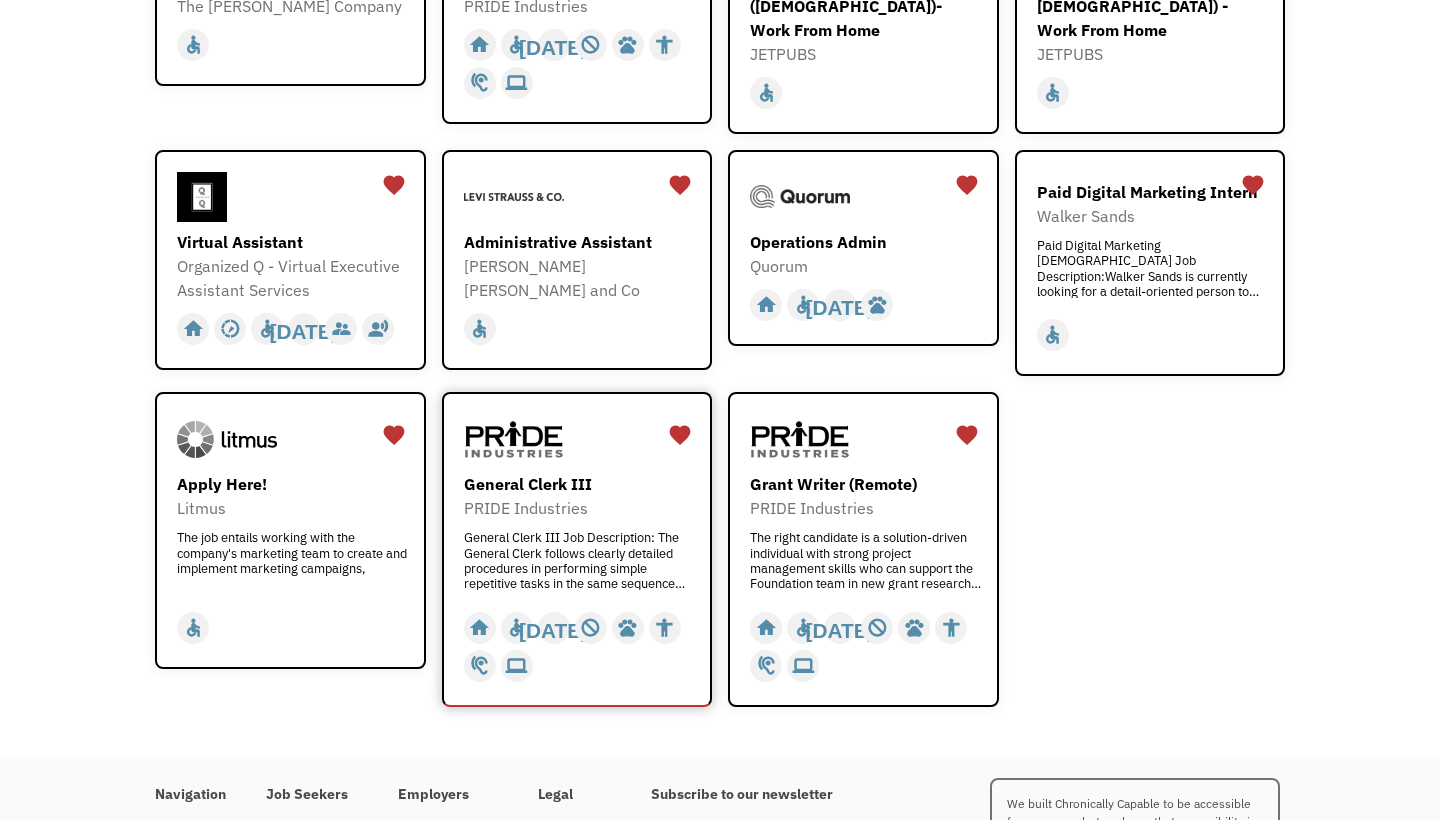 click on "General Clerk III" at bounding box center [580, 484] 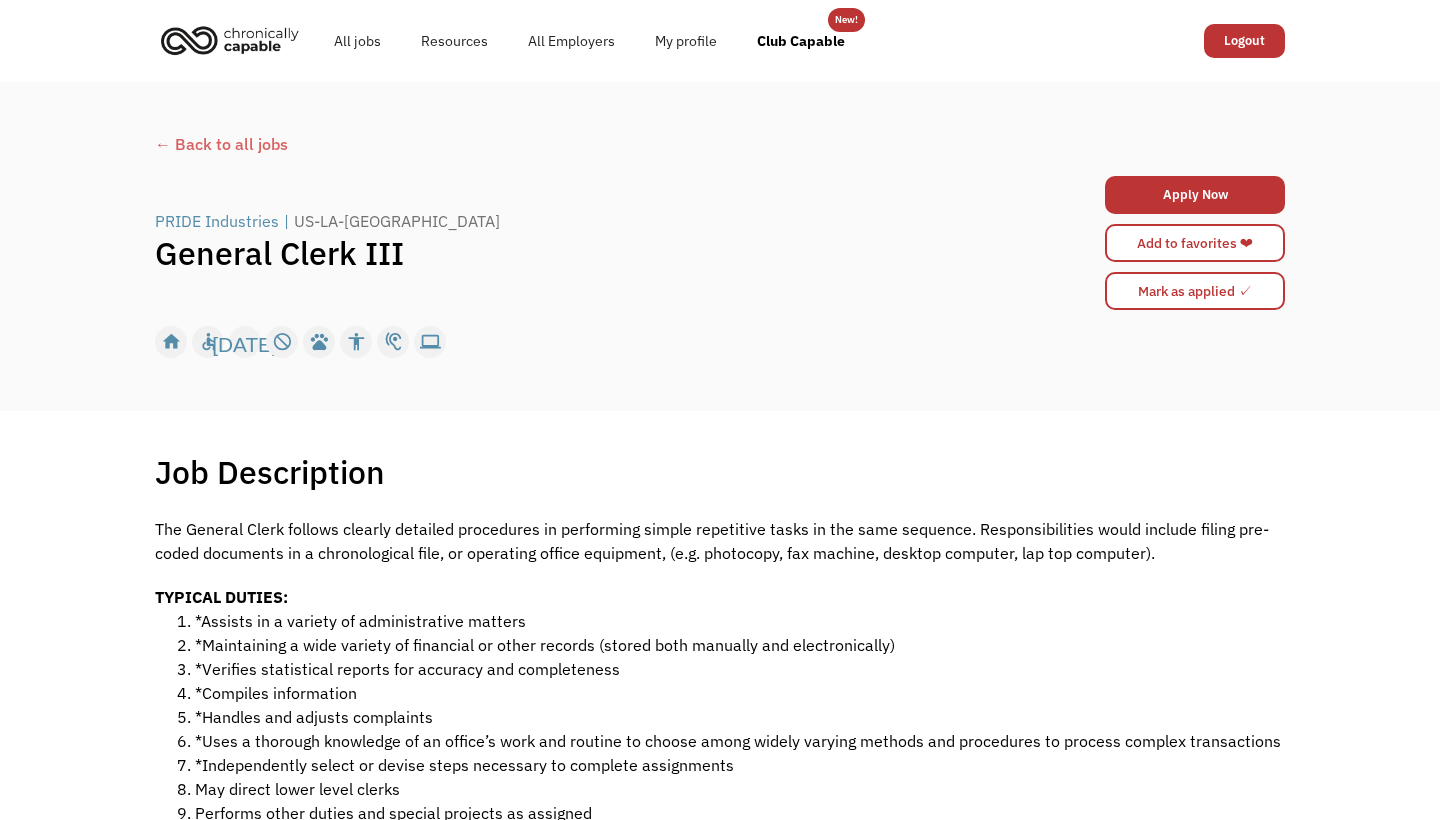 scroll, scrollTop: 0, scrollLeft: 0, axis: both 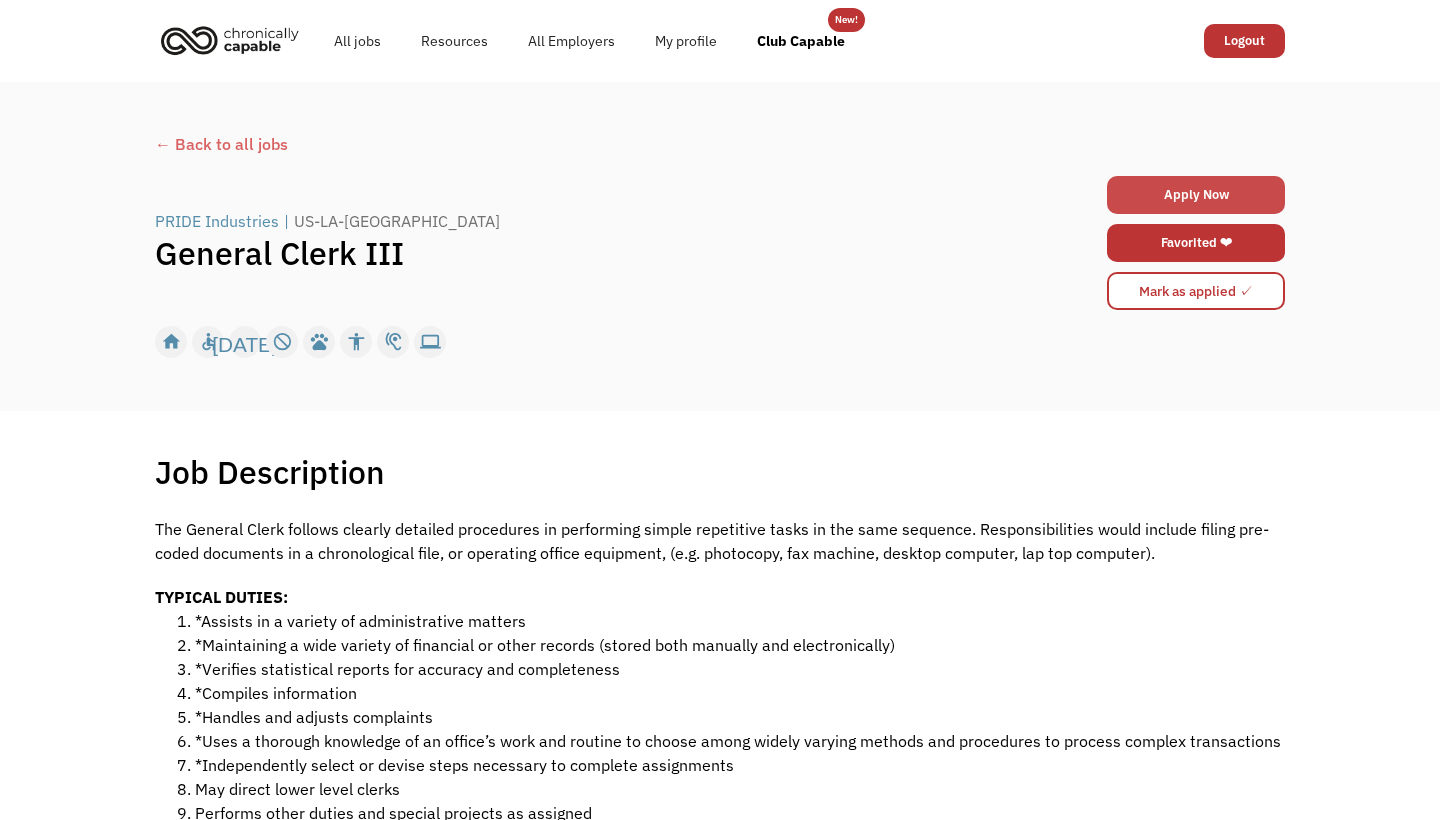 click on "Apply Now" at bounding box center (1196, 195) 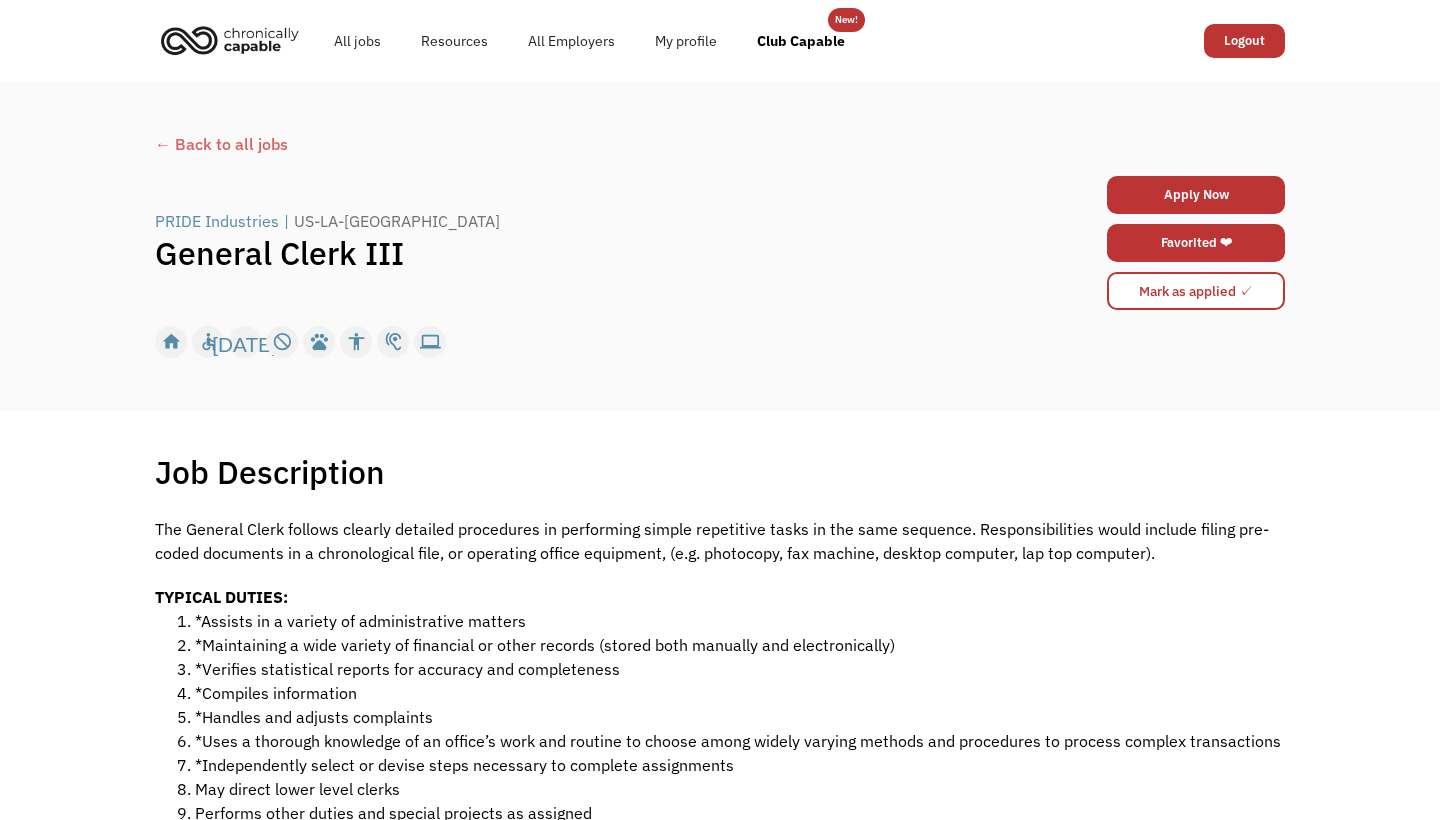 scroll, scrollTop: 0, scrollLeft: 0, axis: both 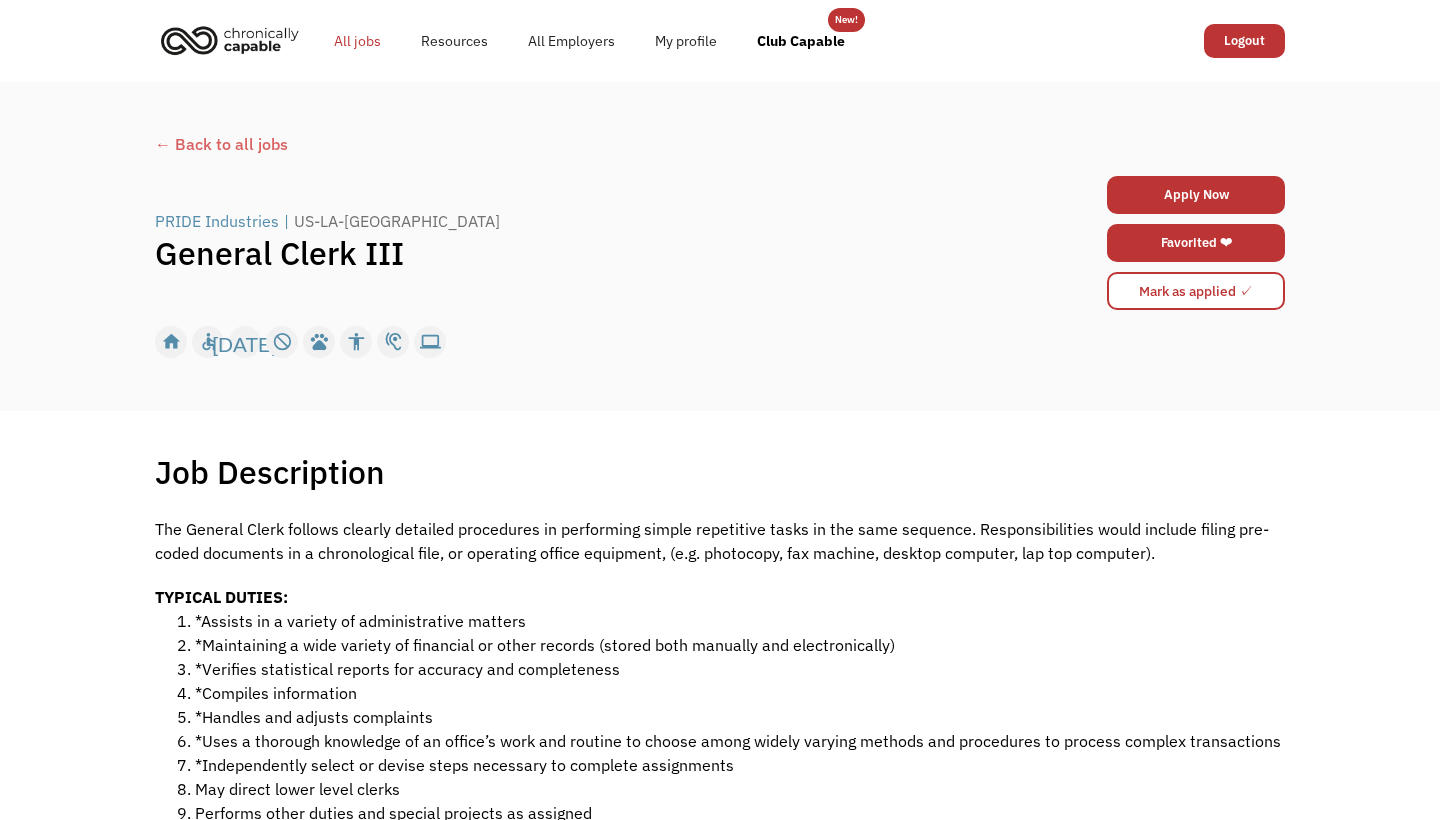 click on "All jobs" at bounding box center (357, 41) 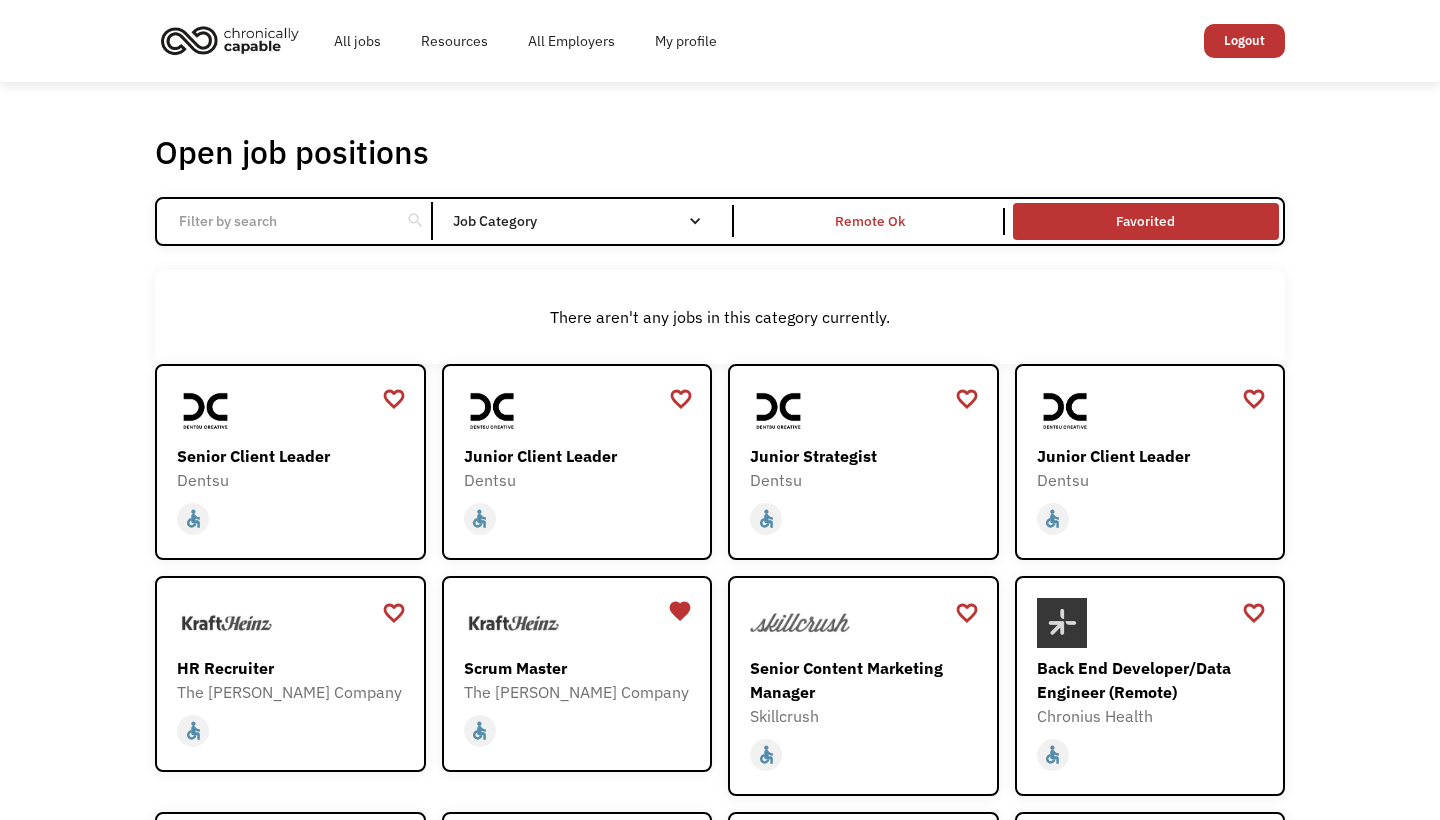 scroll, scrollTop: 0, scrollLeft: 0, axis: both 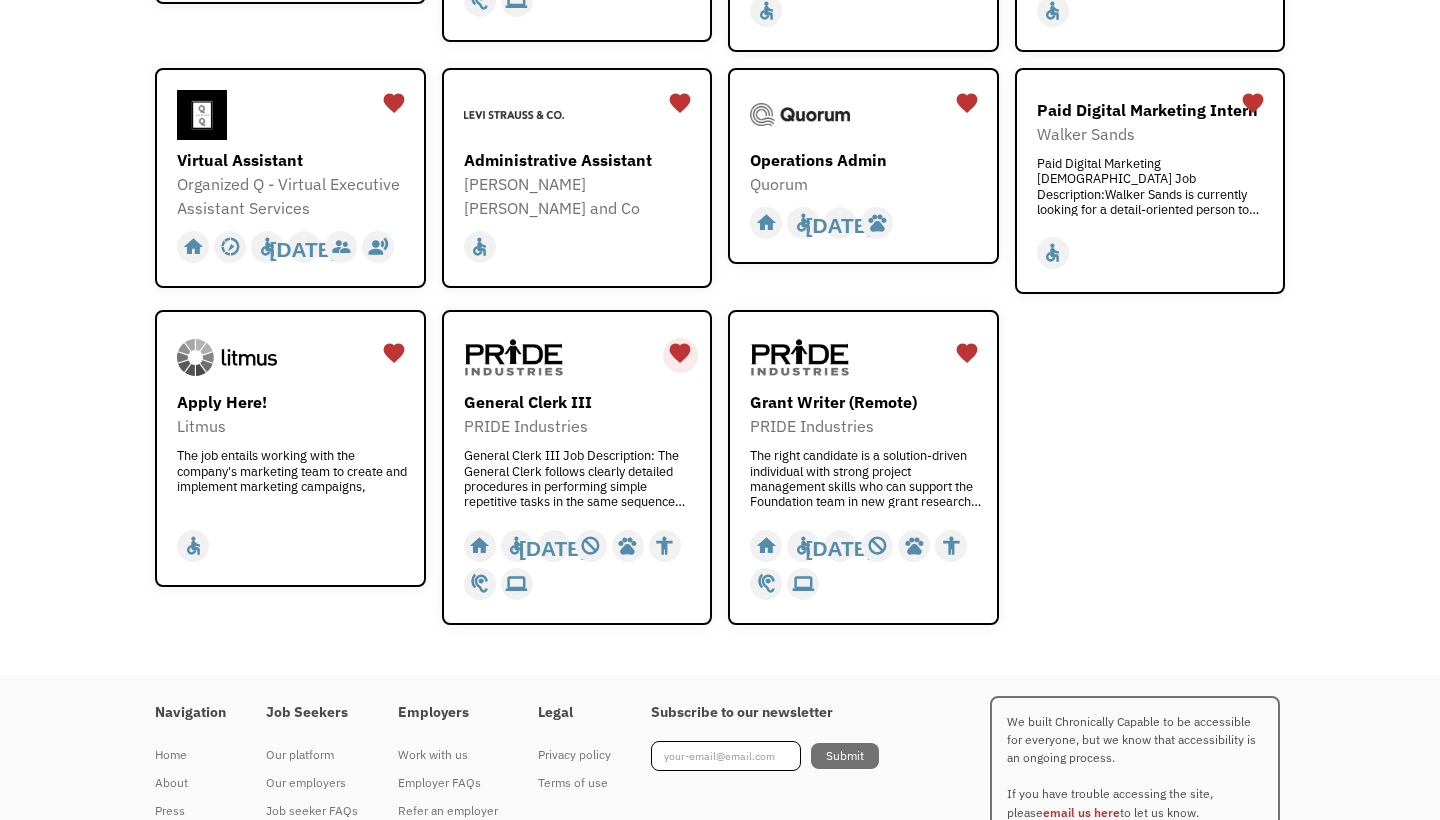 click on "favorite" at bounding box center [680, 353] 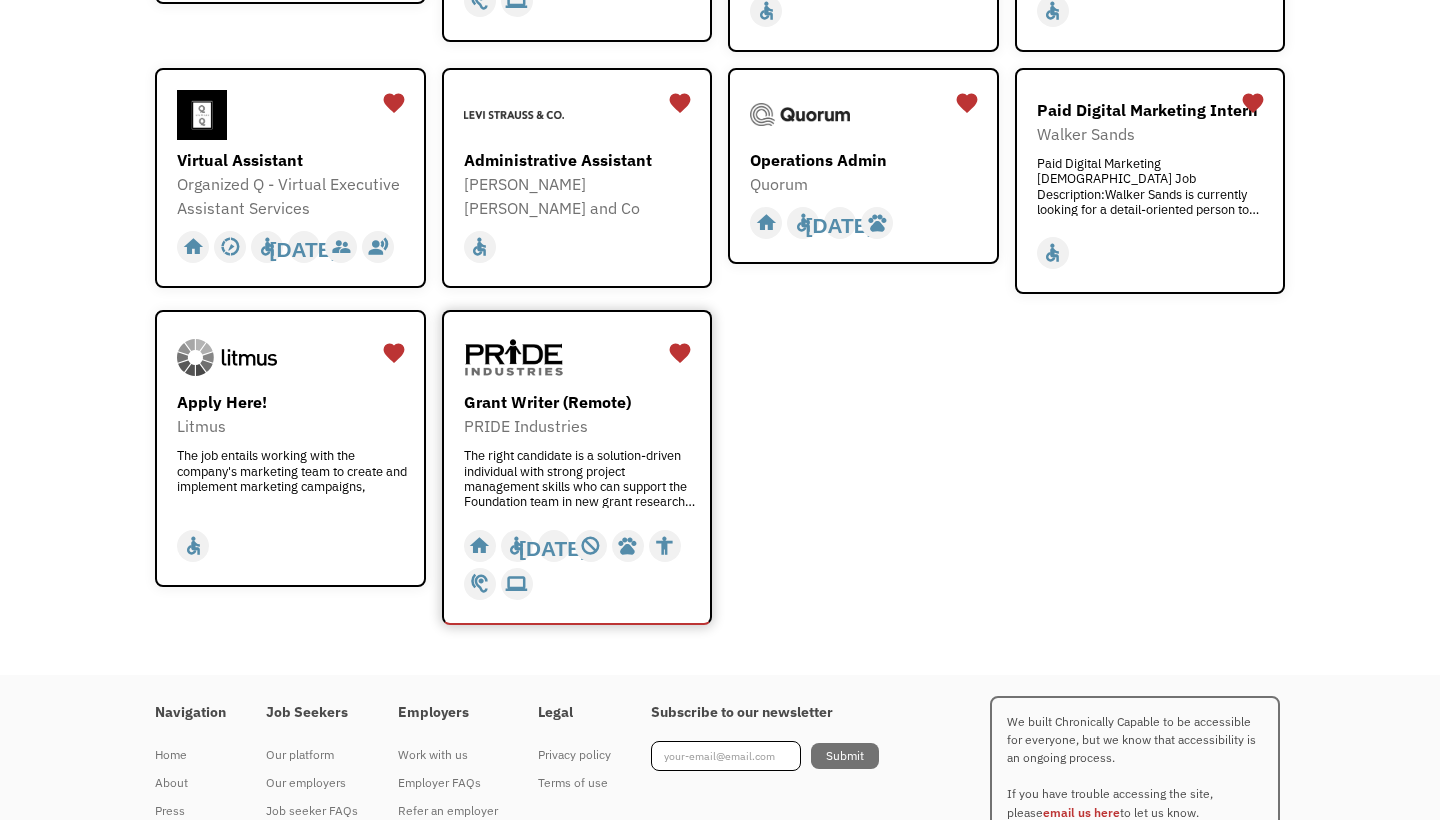 click on "PRIDE Industries" at bounding box center [580, 426] 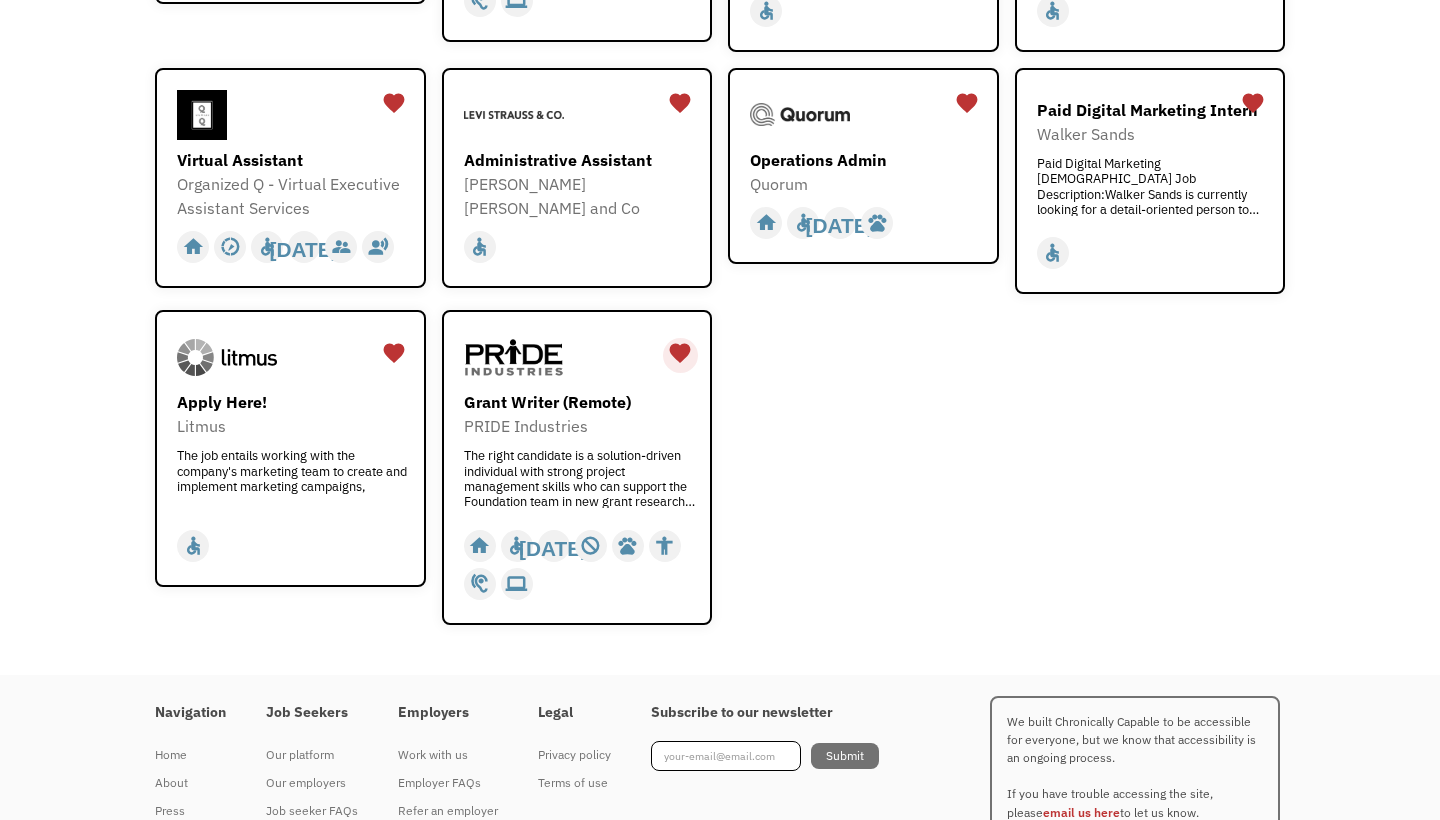 click on "favorite" at bounding box center [680, 353] 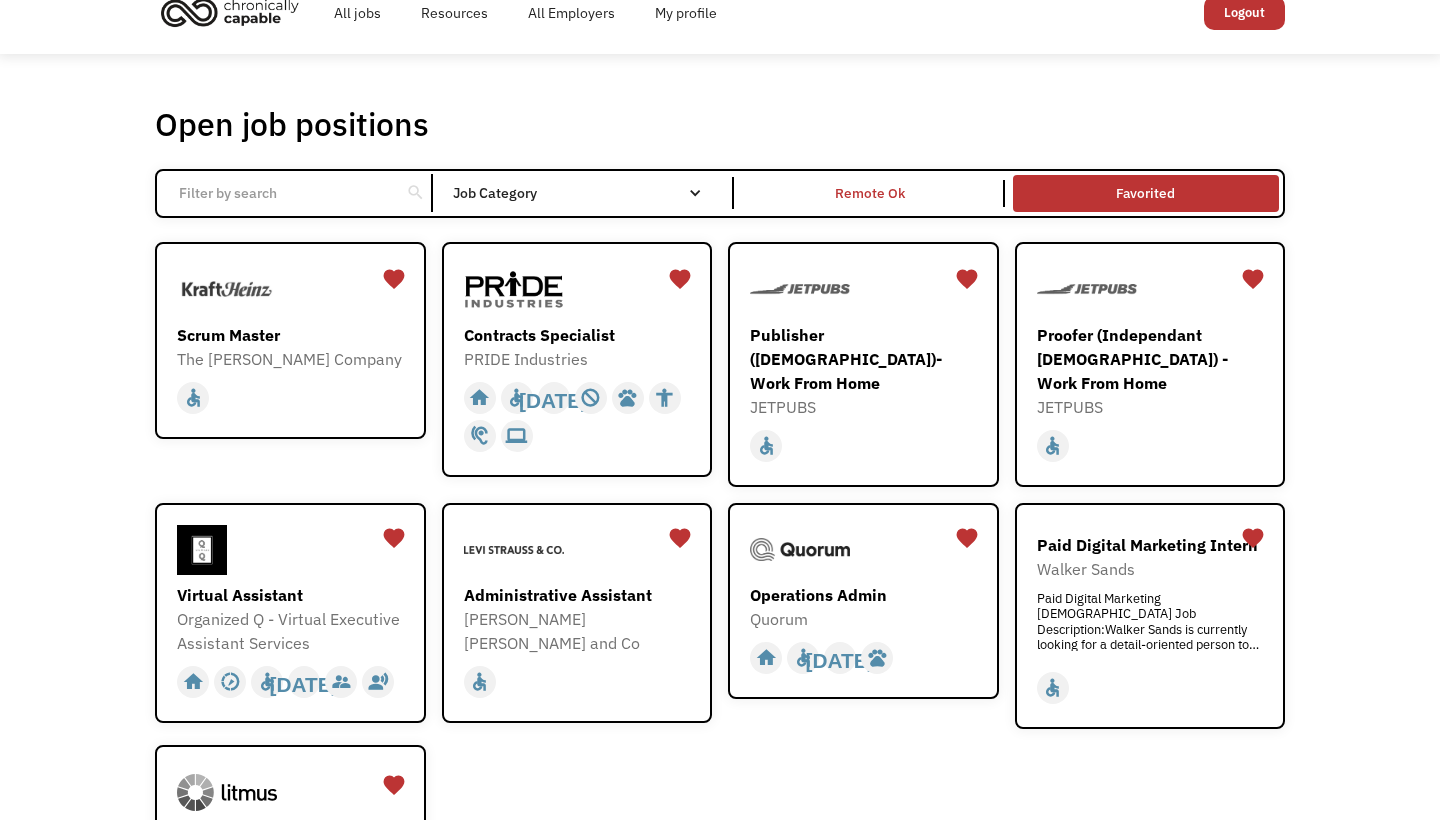 scroll, scrollTop: 12, scrollLeft: 0, axis: vertical 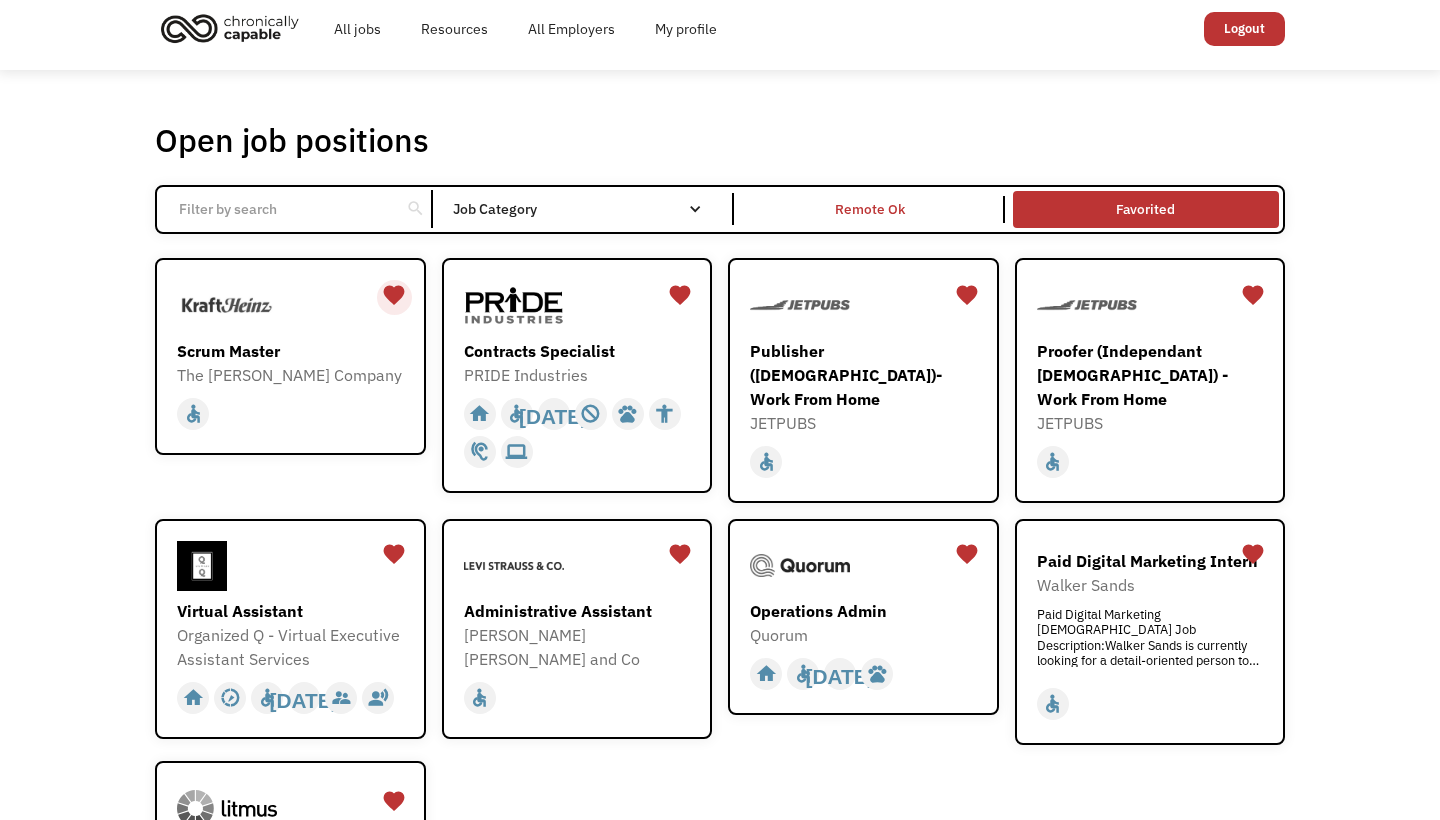 click on "favorite" at bounding box center (394, 295) 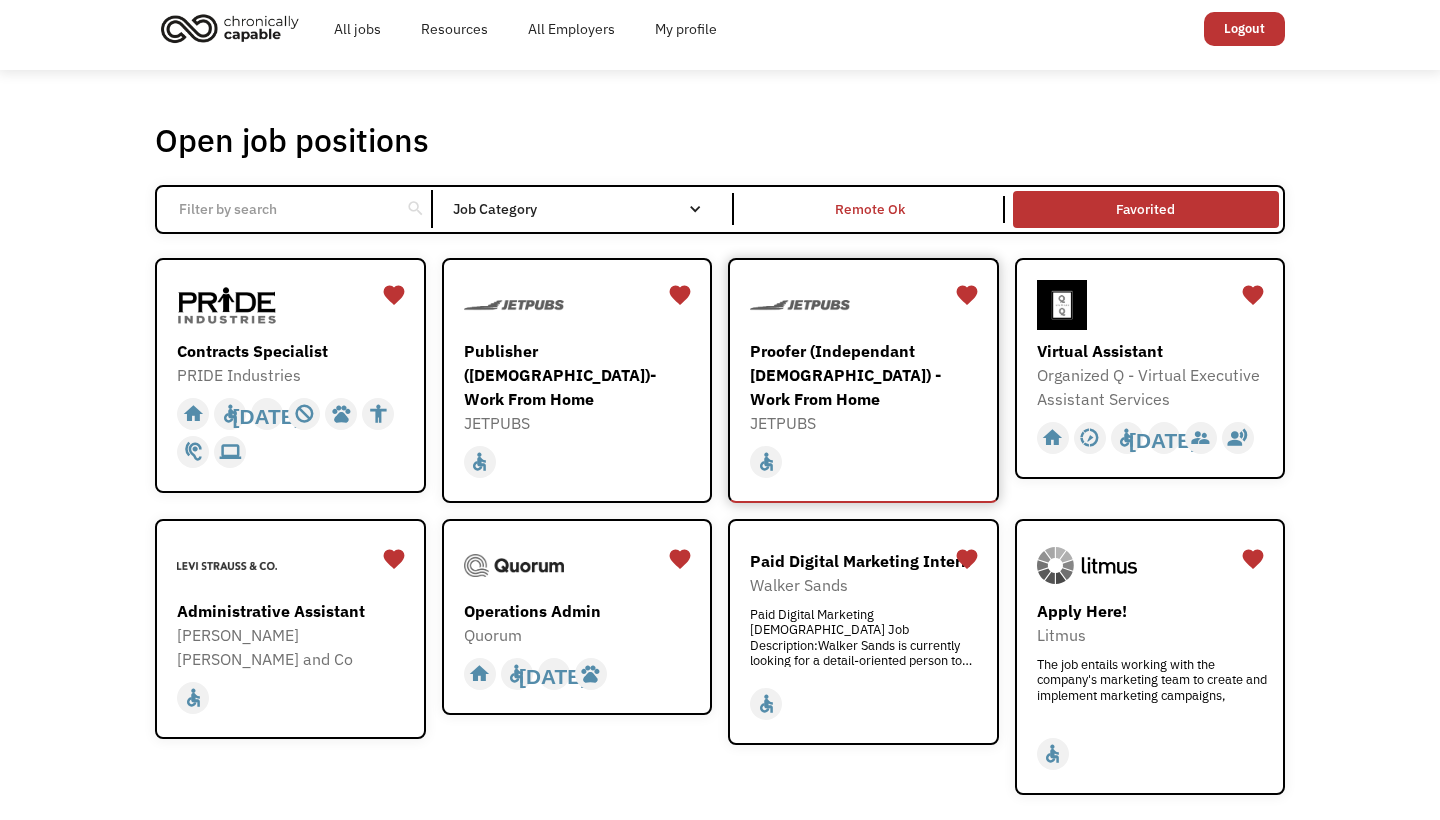 click on "Proofer (Independant [DEMOGRAPHIC_DATA]) - Work From Home" at bounding box center [866, 375] 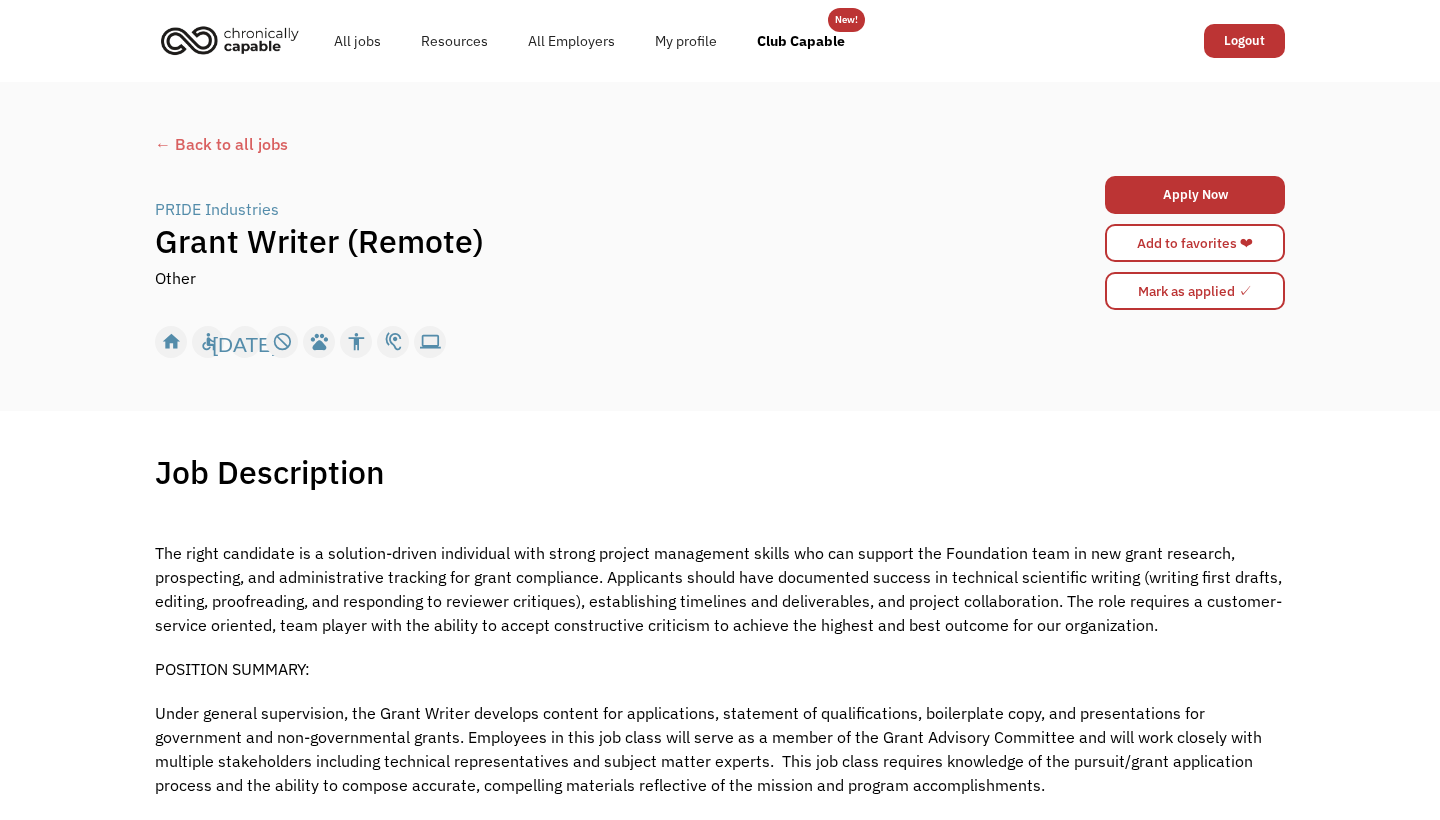 scroll, scrollTop: 0, scrollLeft: 0, axis: both 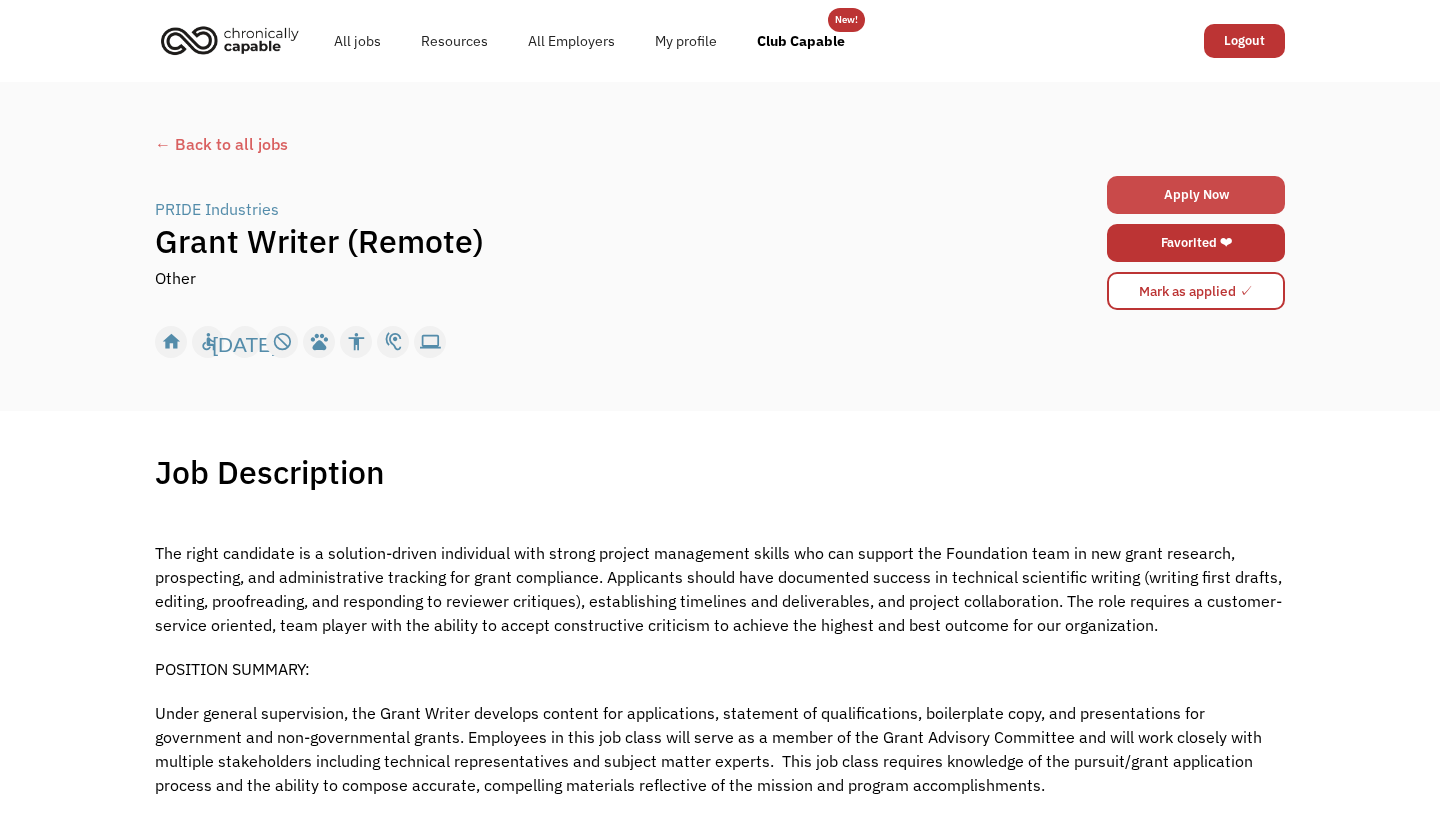 click on "Apply Now" at bounding box center (1196, 195) 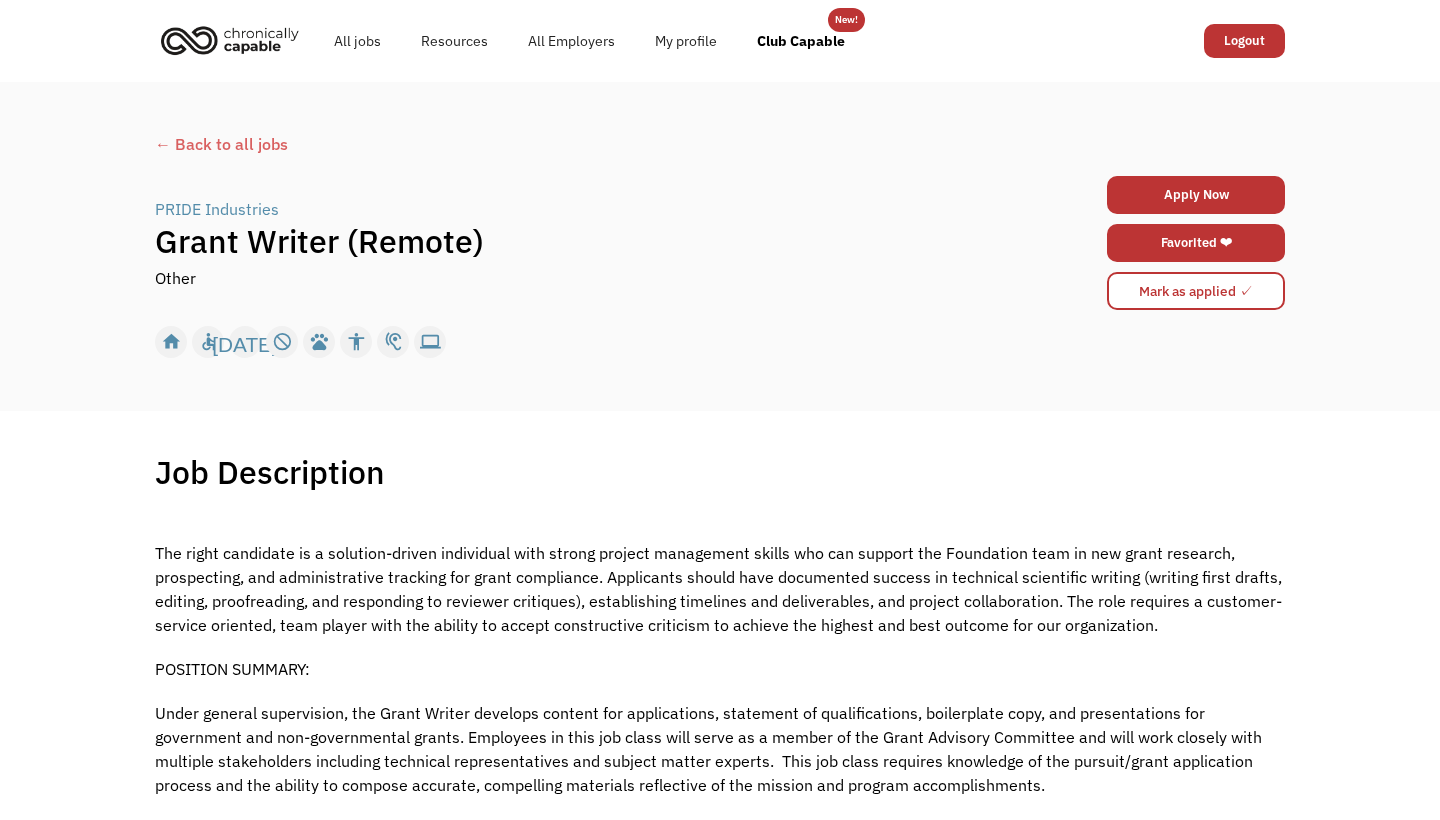 scroll, scrollTop: 0, scrollLeft: 0, axis: both 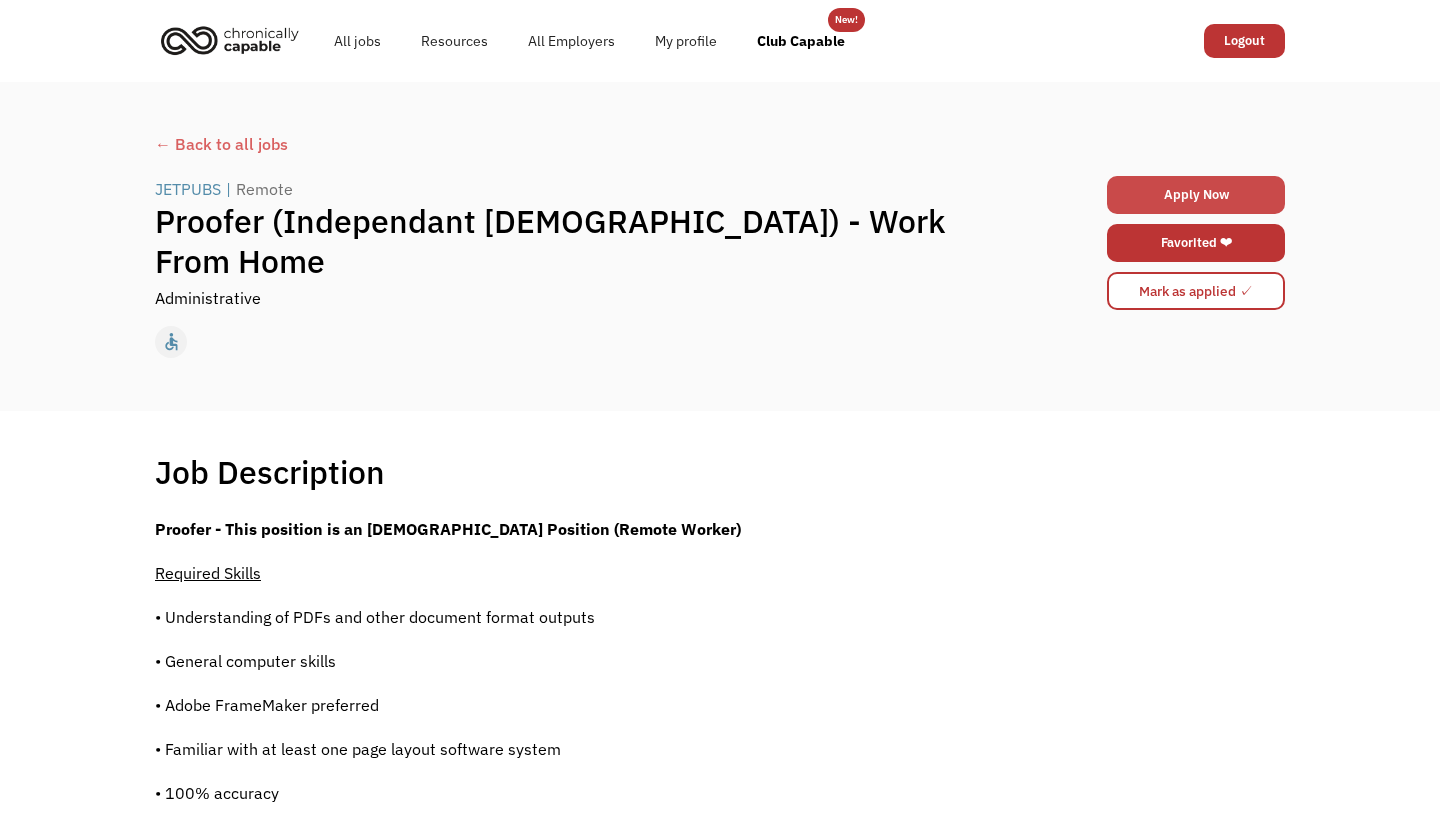 click on "Apply Now" at bounding box center [1196, 195] 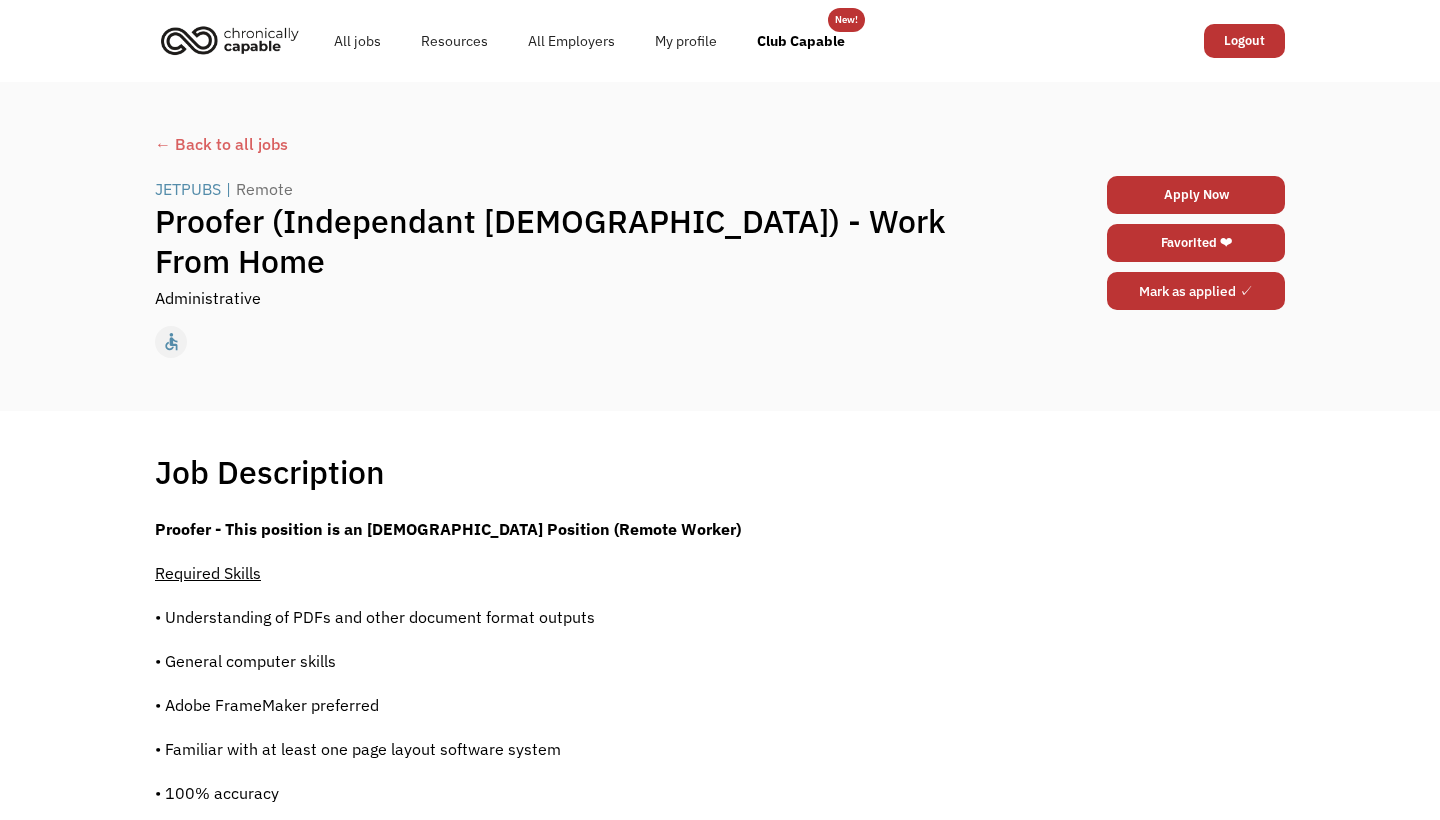 click on "Mark as applied ✓" at bounding box center [1196, 291] 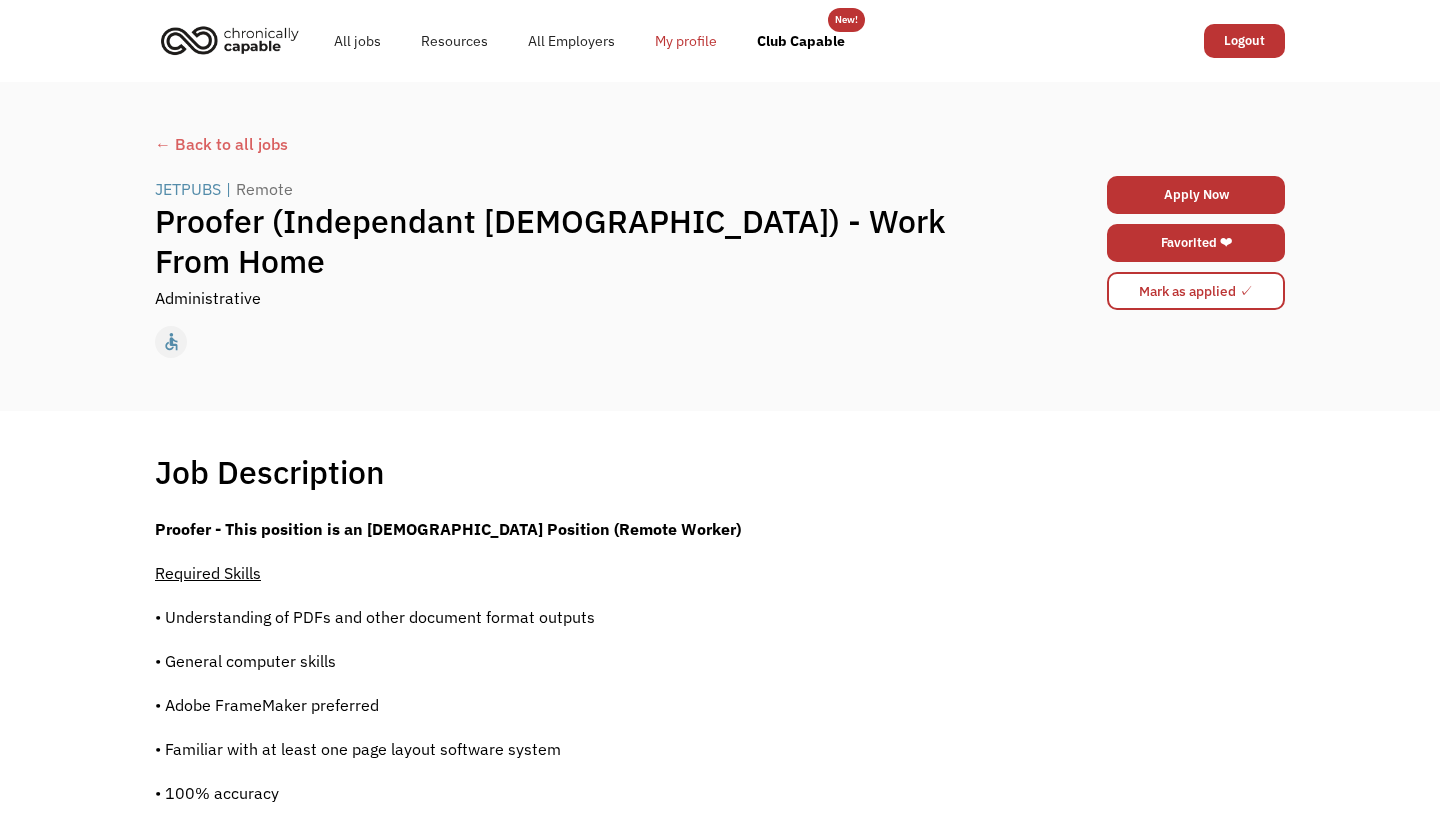 click on "My profile" at bounding box center (686, 41) 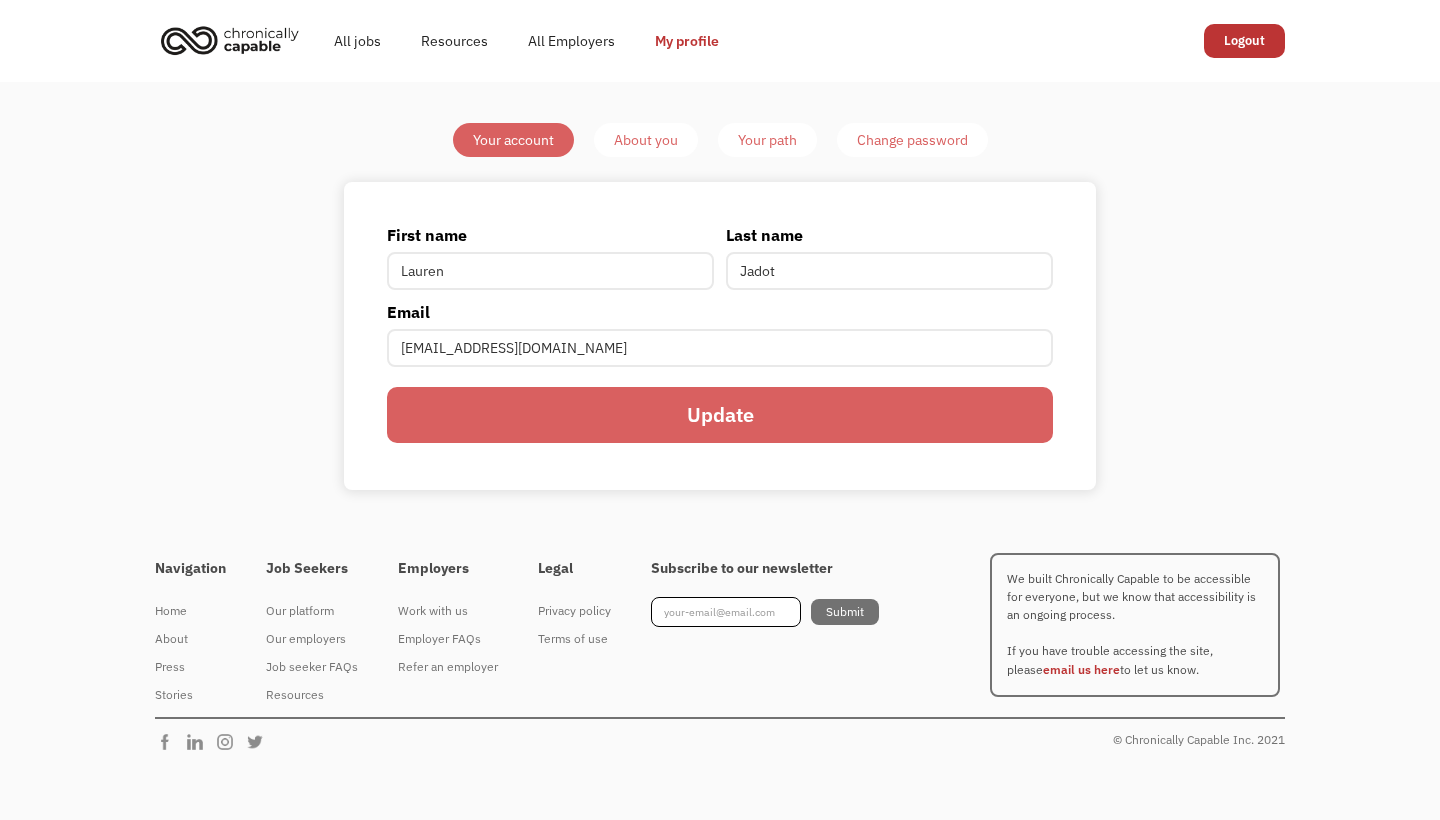 scroll, scrollTop: 0, scrollLeft: 0, axis: both 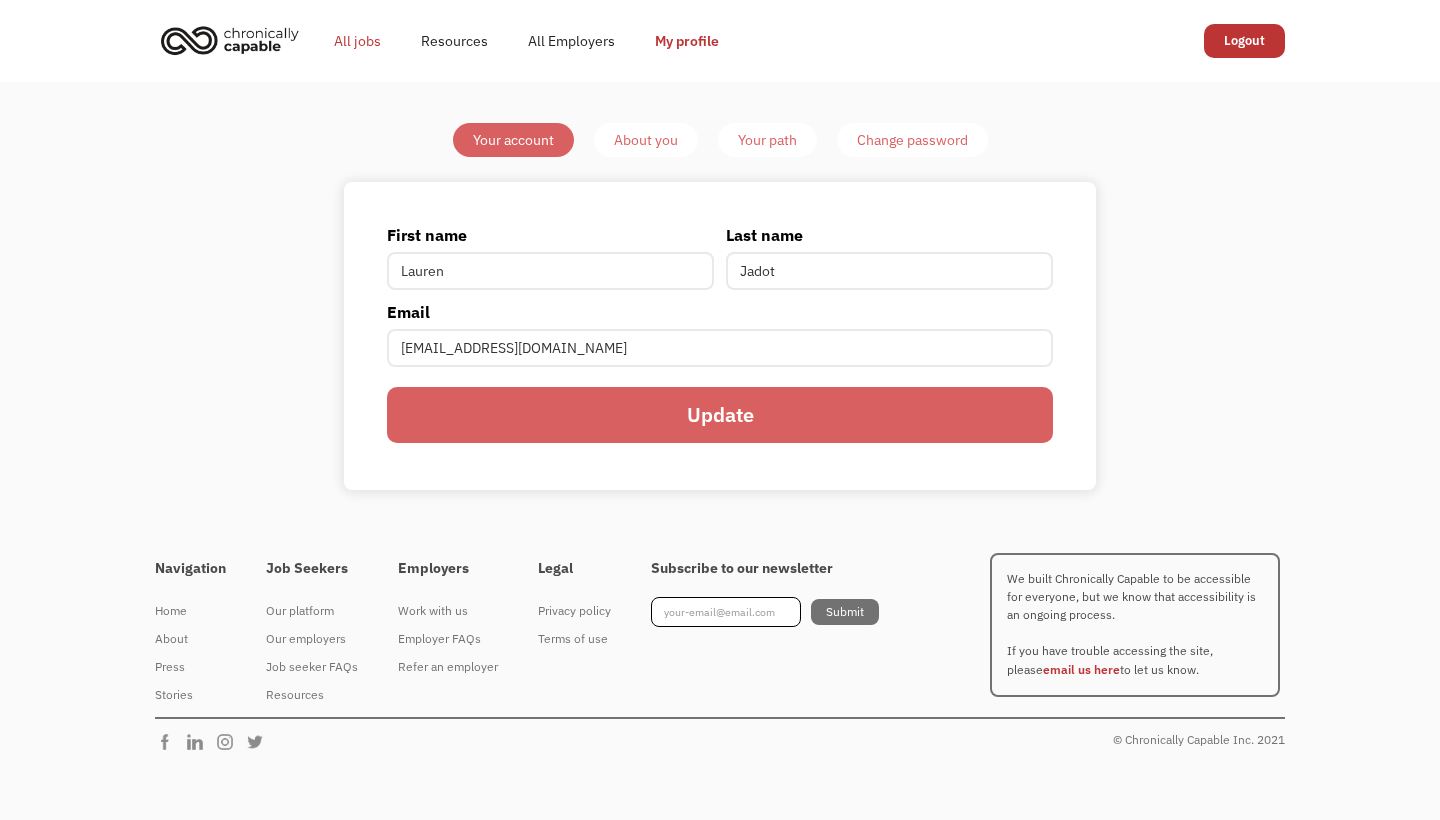 click on "All jobs" at bounding box center (357, 41) 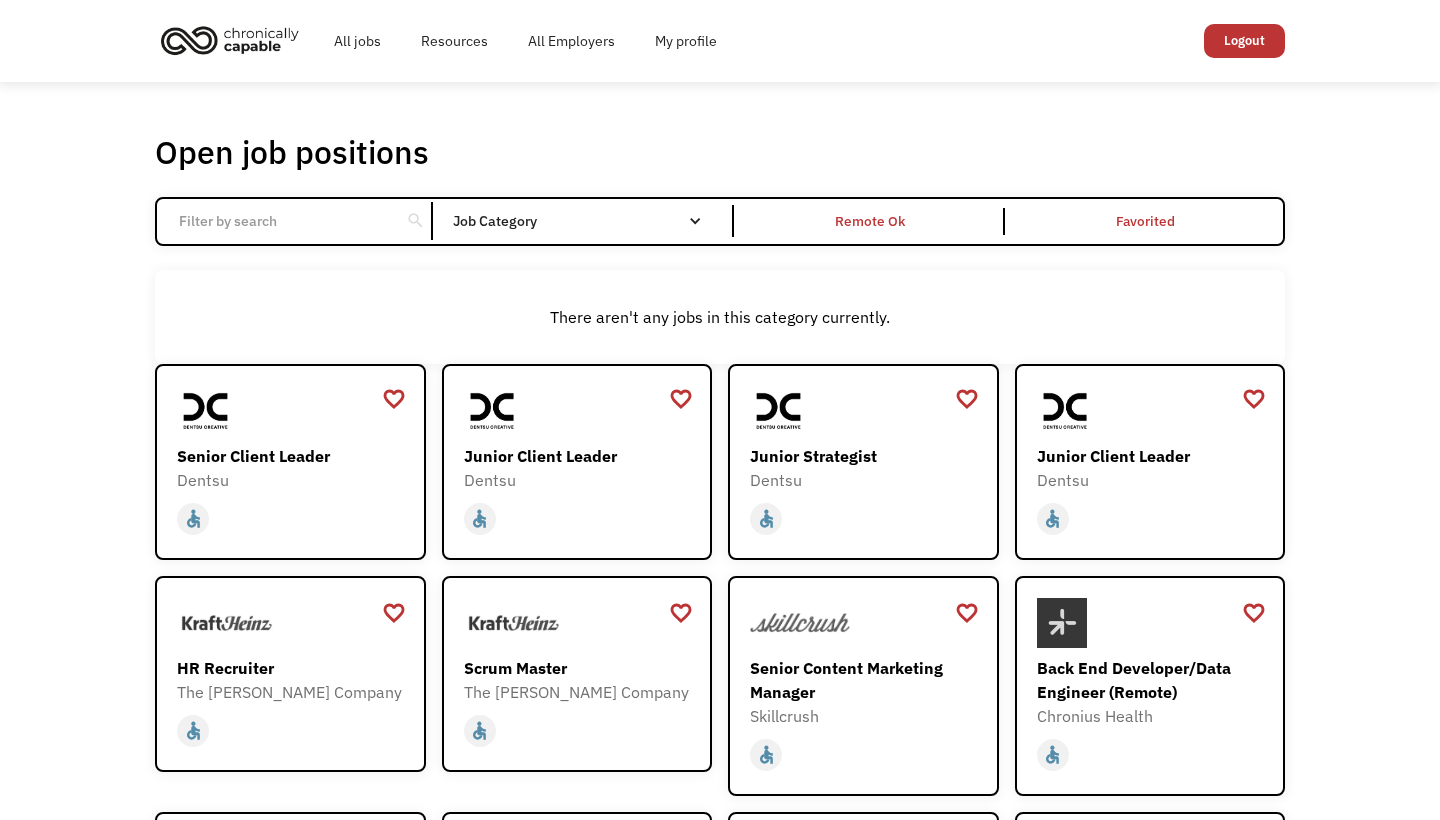 scroll, scrollTop: 0, scrollLeft: 0, axis: both 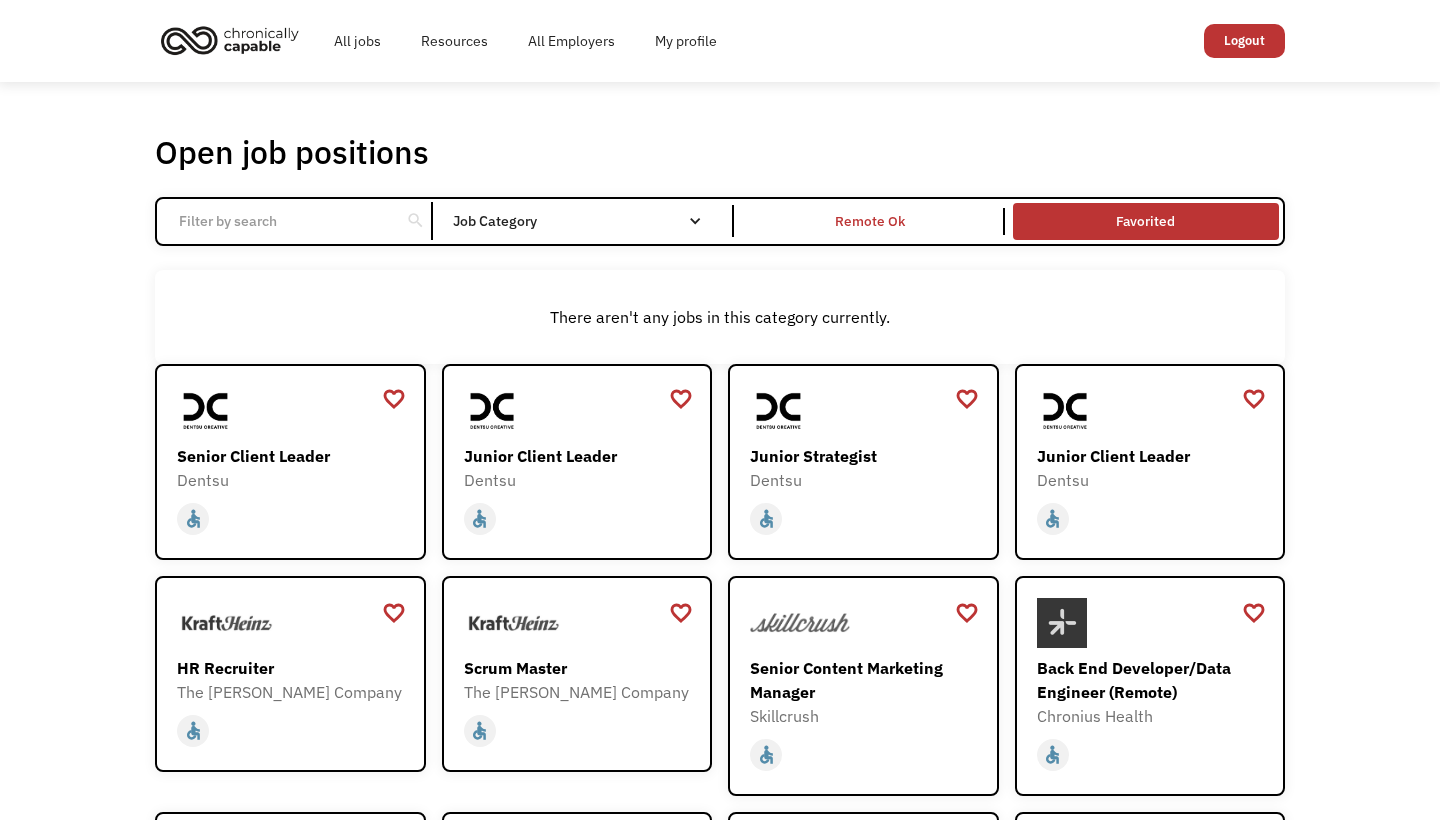 click on "Favorited" at bounding box center [1146, 221] 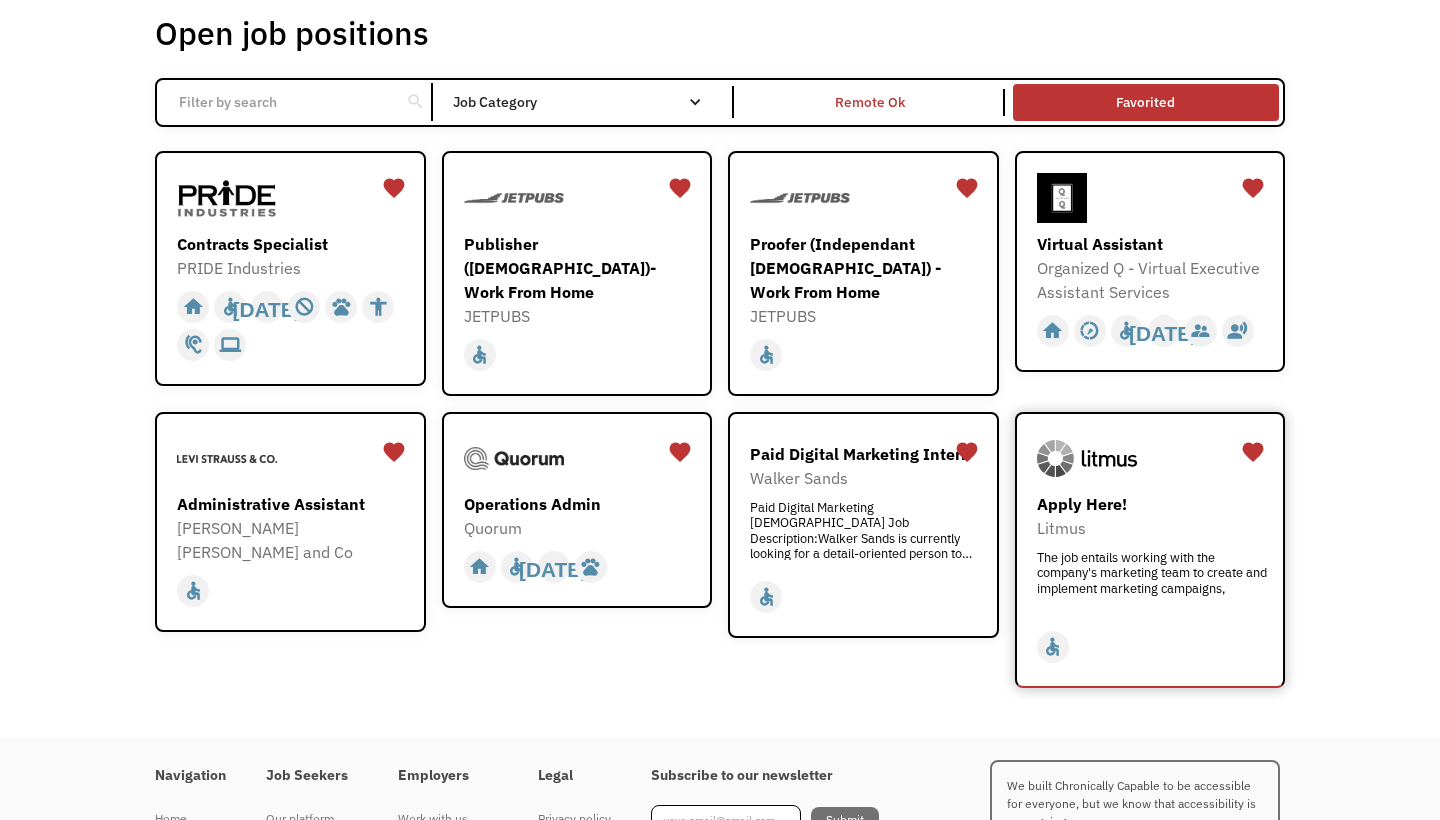 scroll, scrollTop: 113, scrollLeft: 0, axis: vertical 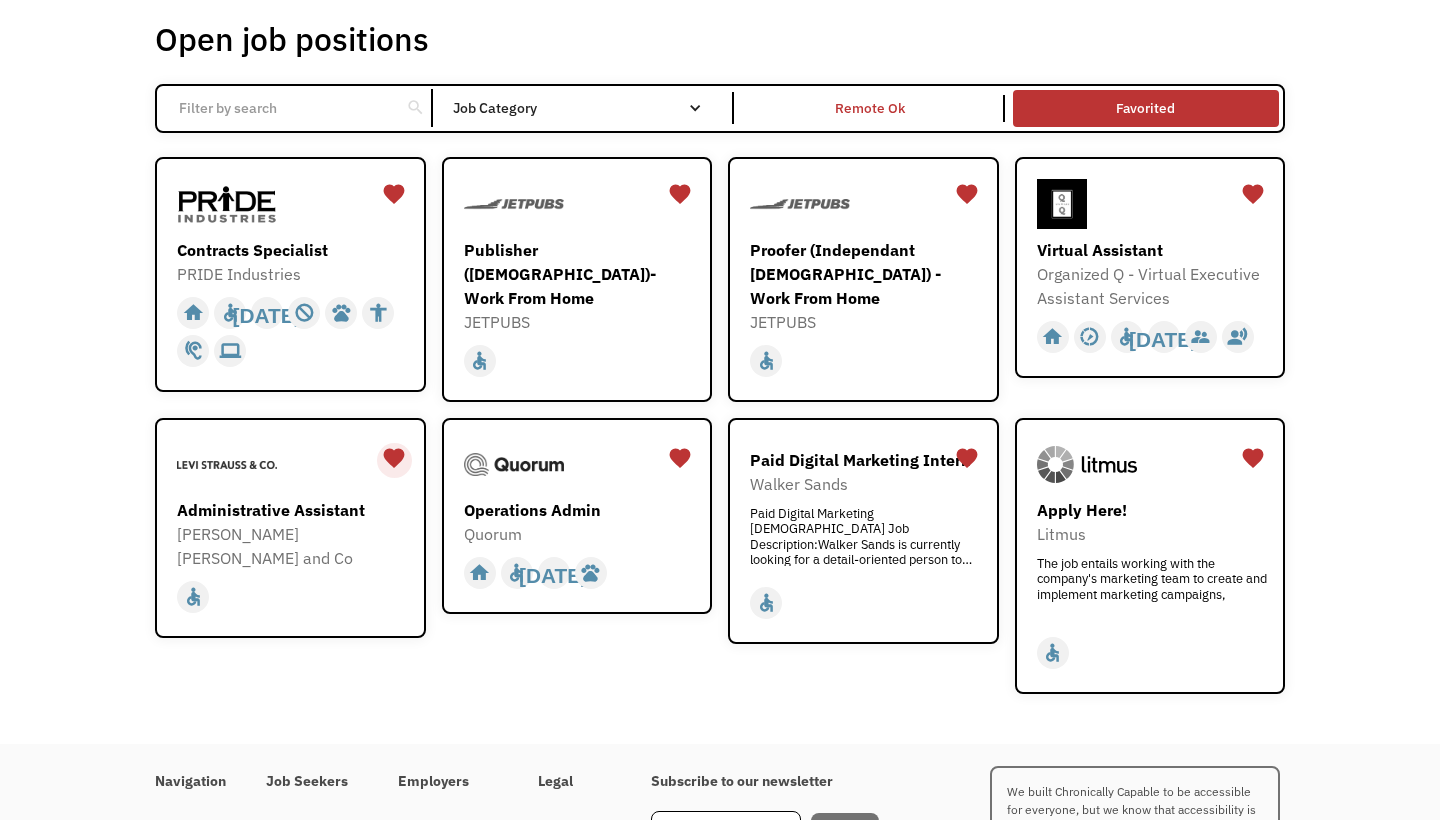 click on "favorite" at bounding box center (394, 458) 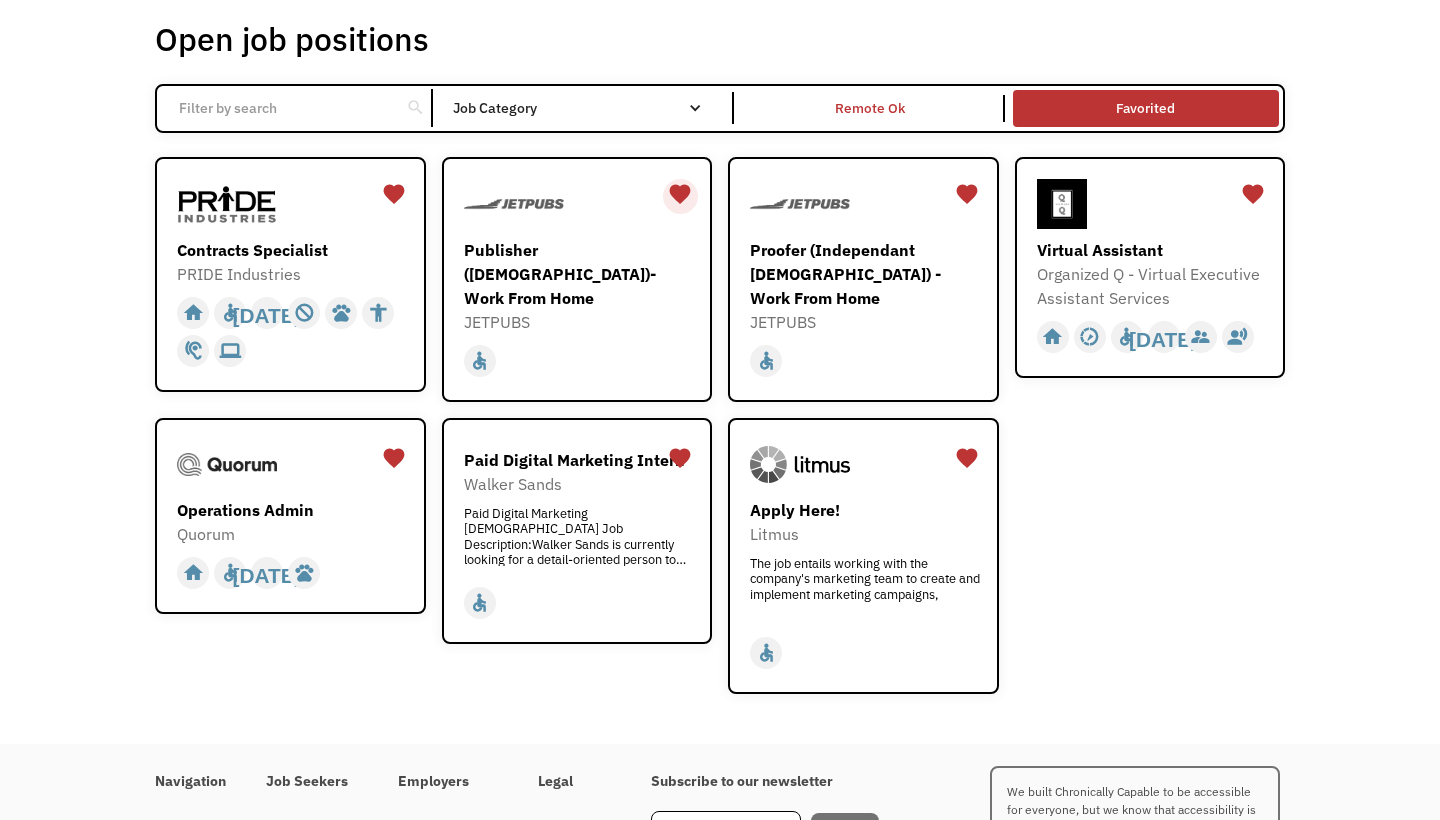 click on "favorite" at bounding box center [680, 194] 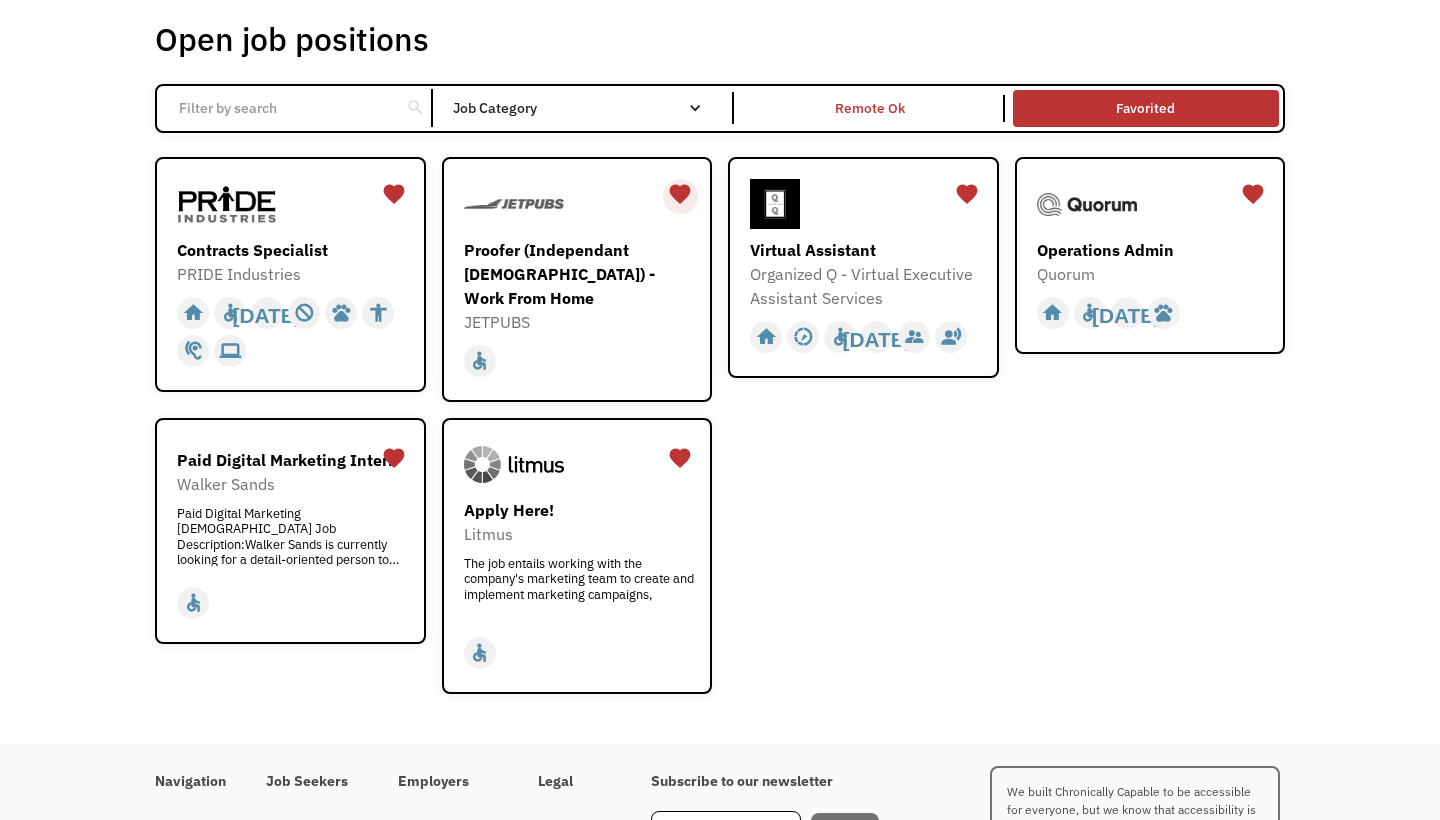 click on "favorite" at bounding box center (680, 194) 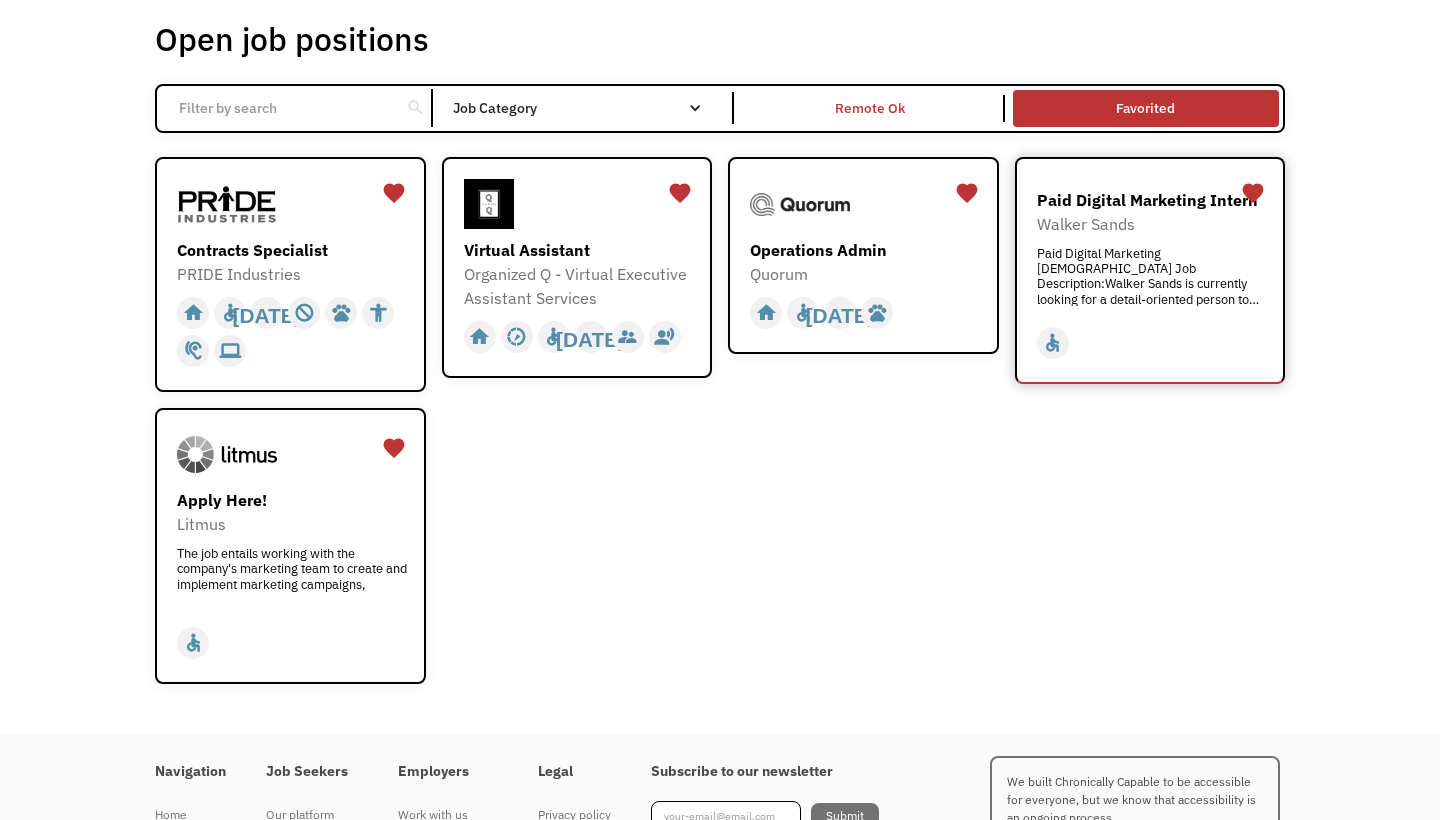 click on "Paid Digital Marketing Intern Job Description:Walker Sands is currently looking for a detail-oriented person to serve as a Paid Marketing Intern for," at bounding box center [1153, 276] 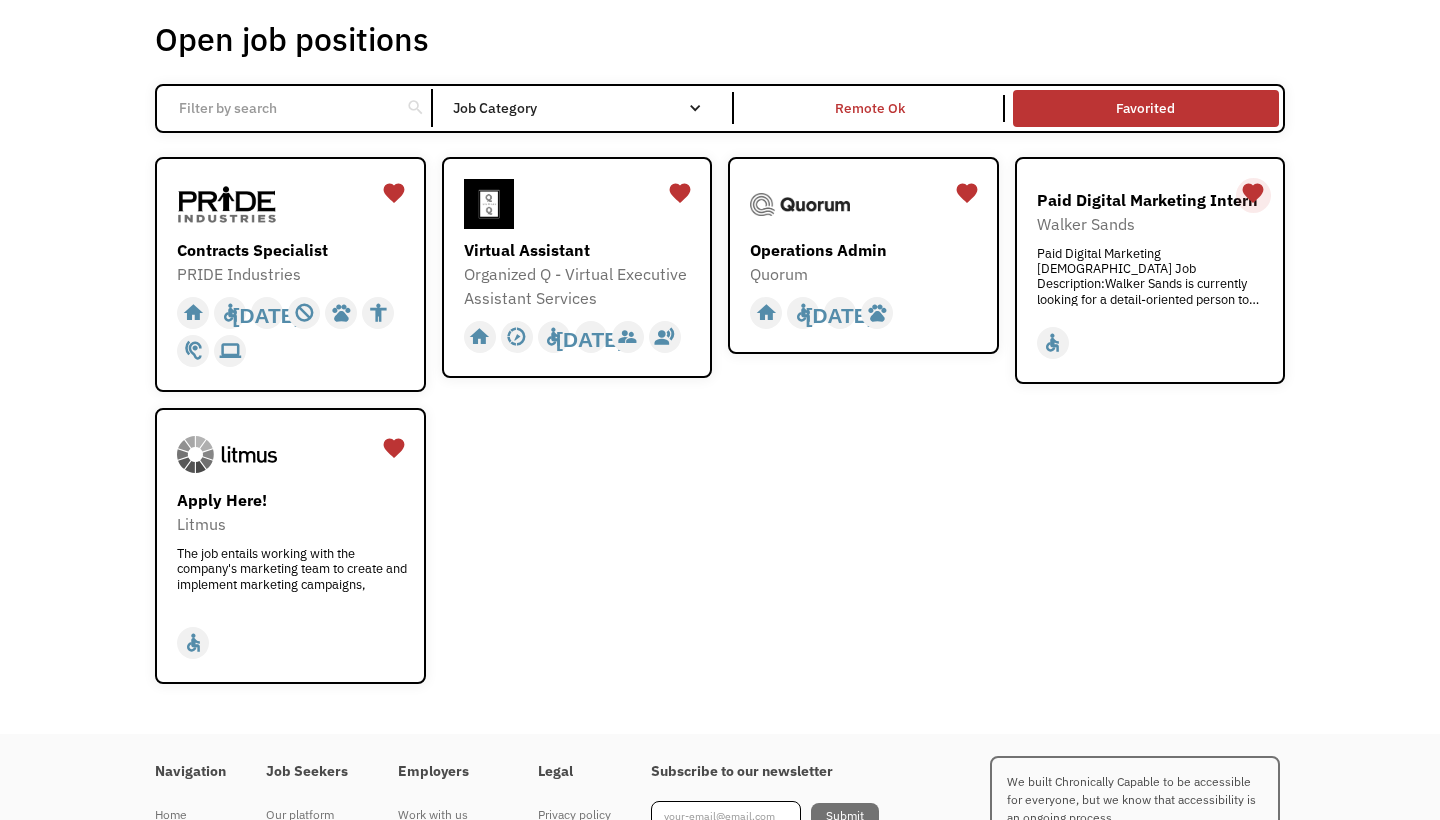 click on "favorite" at bounding box center (1253, 193) 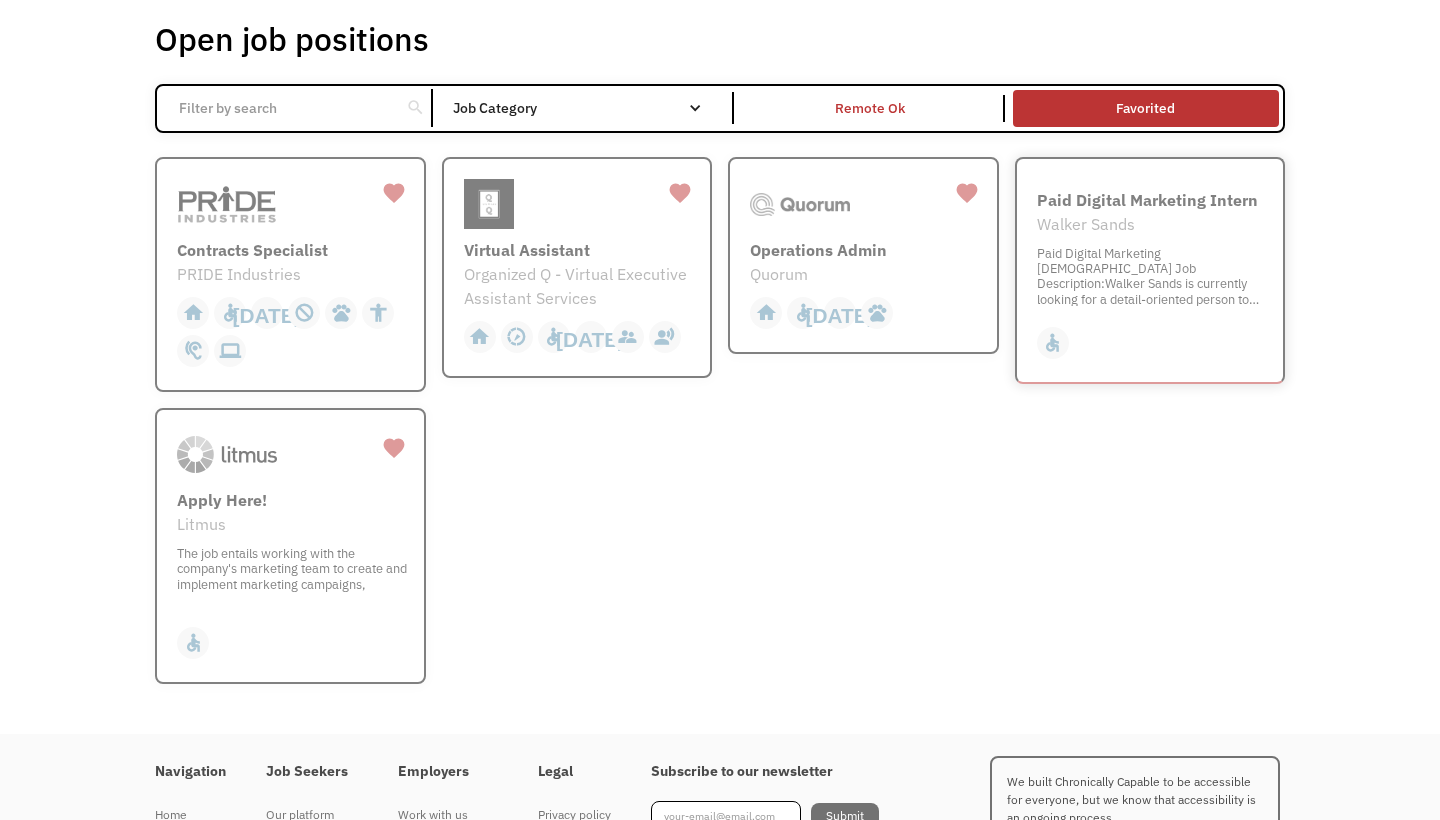 scroll, scrollTop: 15, scrollLeft: 0, axis: vertical 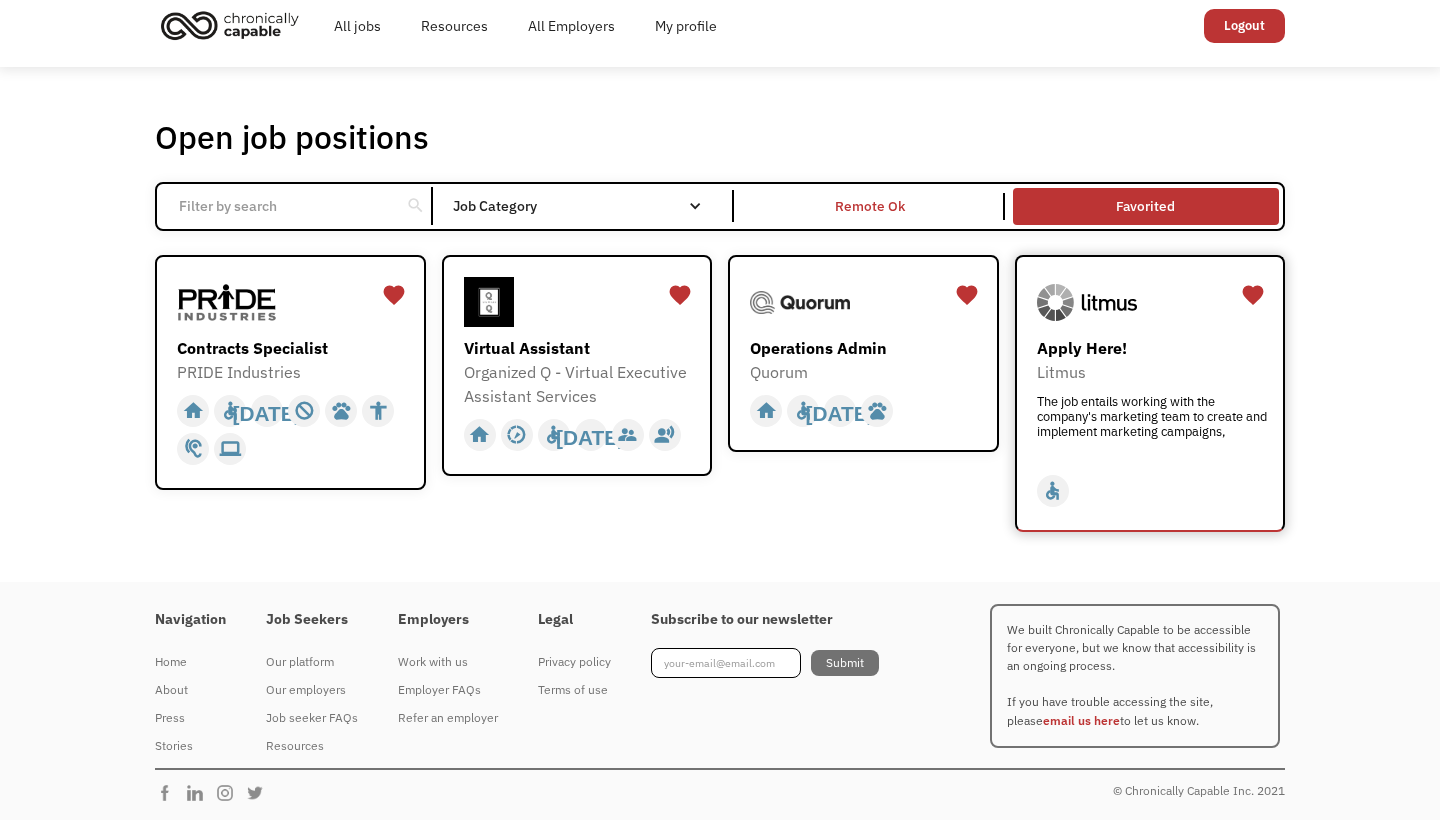 click on "Apply Here! Litmus The job entails working with the company's marketing team to create and implement marketing campaigns, The job entails working with the company's marketing team to create and implement marketing campaigns,
https://www.litmus.com/careers-list/4050851004?gh_jid=4050851004?utm_source=Chronically%20Capable%20Website&utm_medium=Chronically%20Capable&utm_campaign=Chronically%20Capable?utm_source=Chronically%20Capable%20Website&utm_medium=Chronically%20Capable&utm_campaign=Chronically%20Capable" at bounding box center (1153, 395) 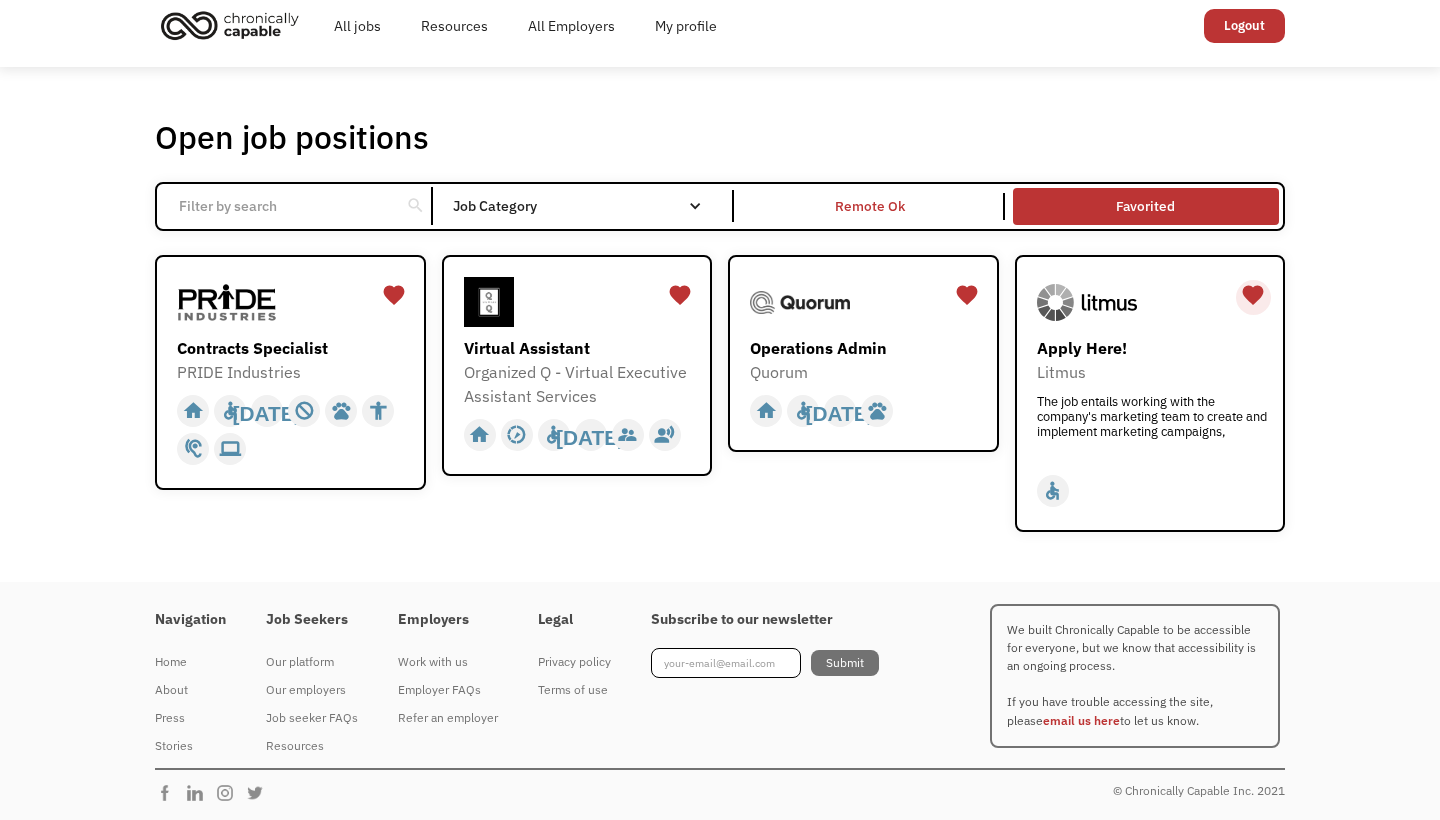 click on "favorite" at bounding box center (1253, 295) 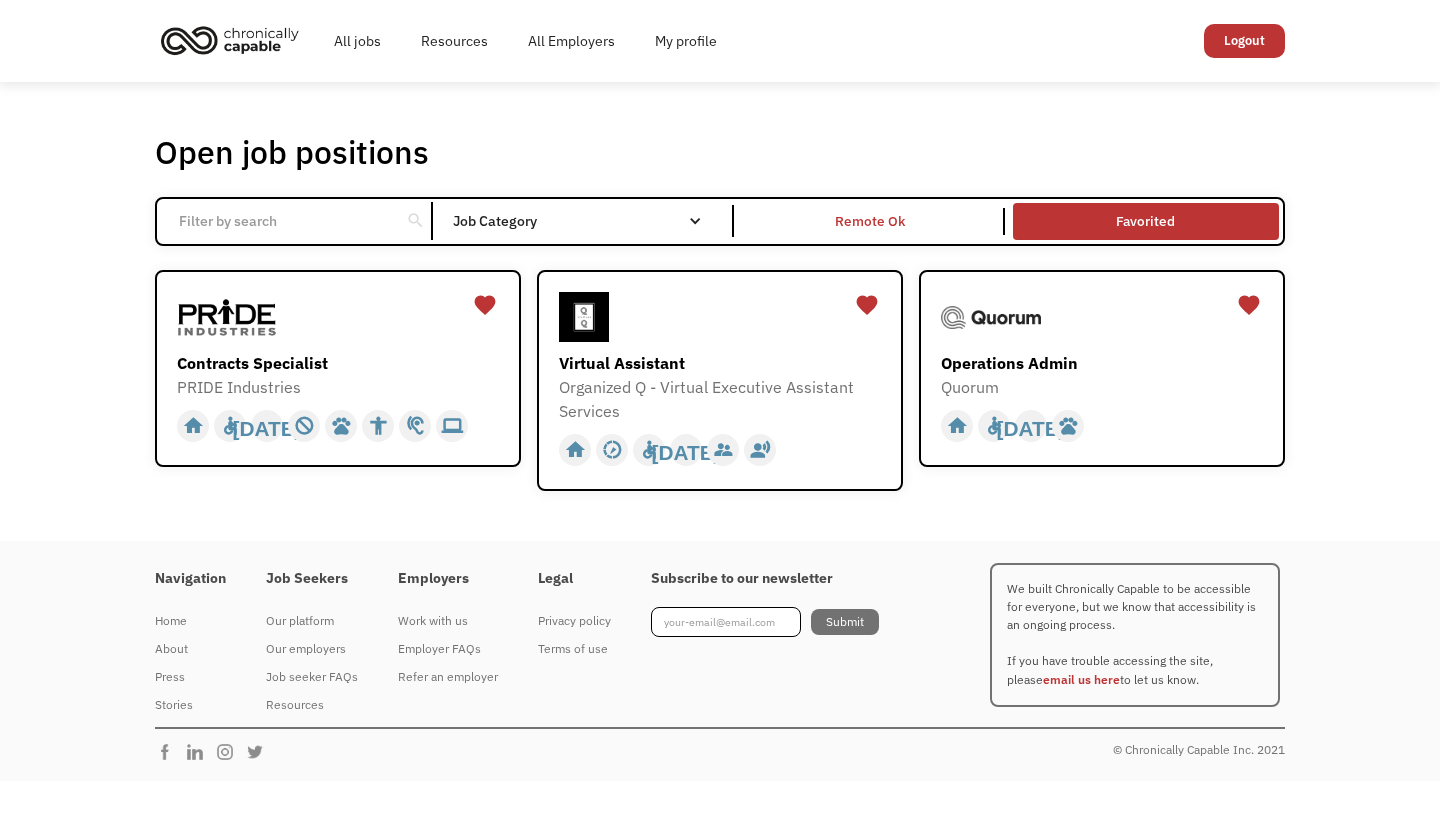 scroll, scrollTop: 0, scrollLeft: 0, axis: both 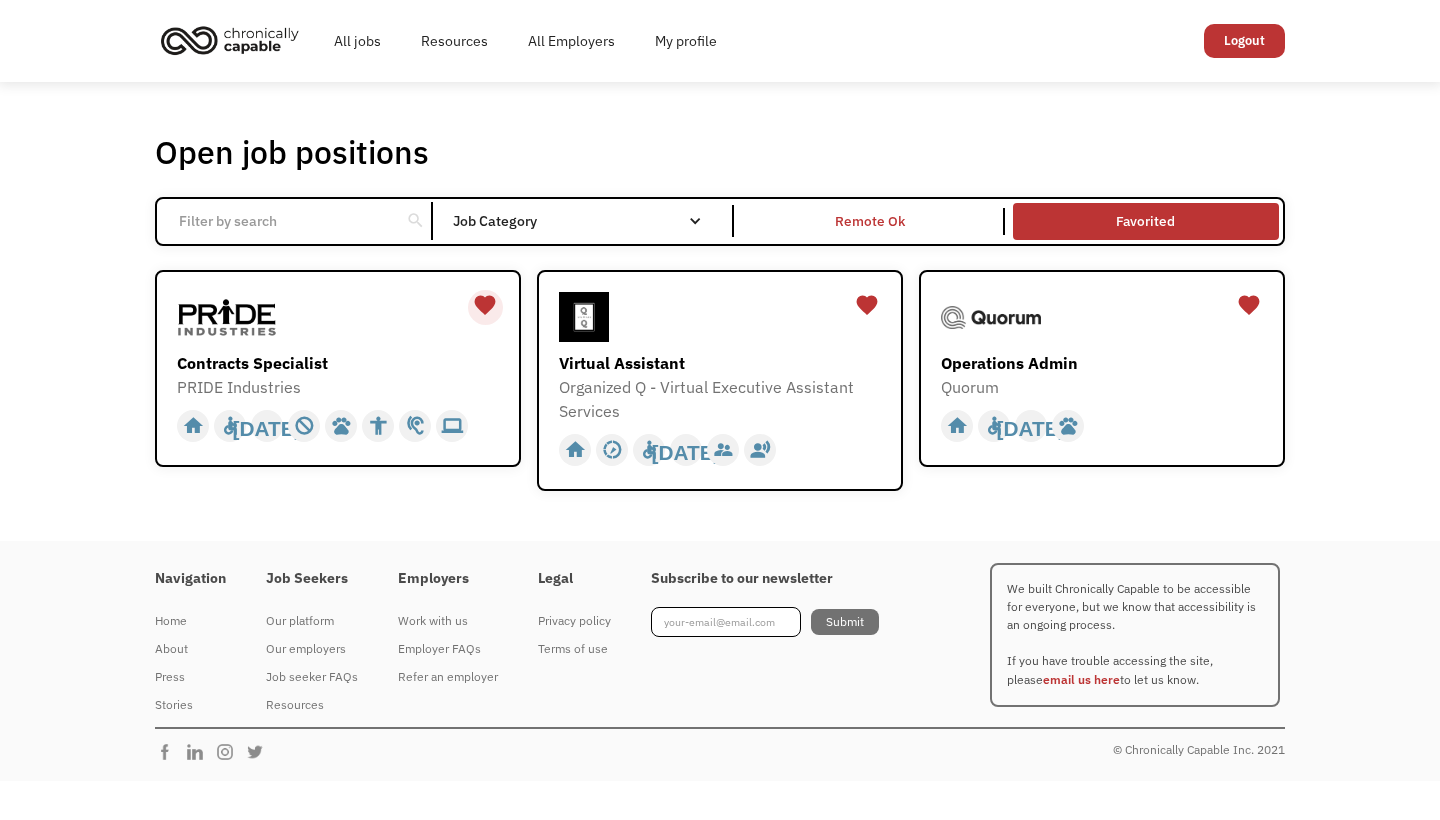 click on "favorite" at bounding box center (485, 305) 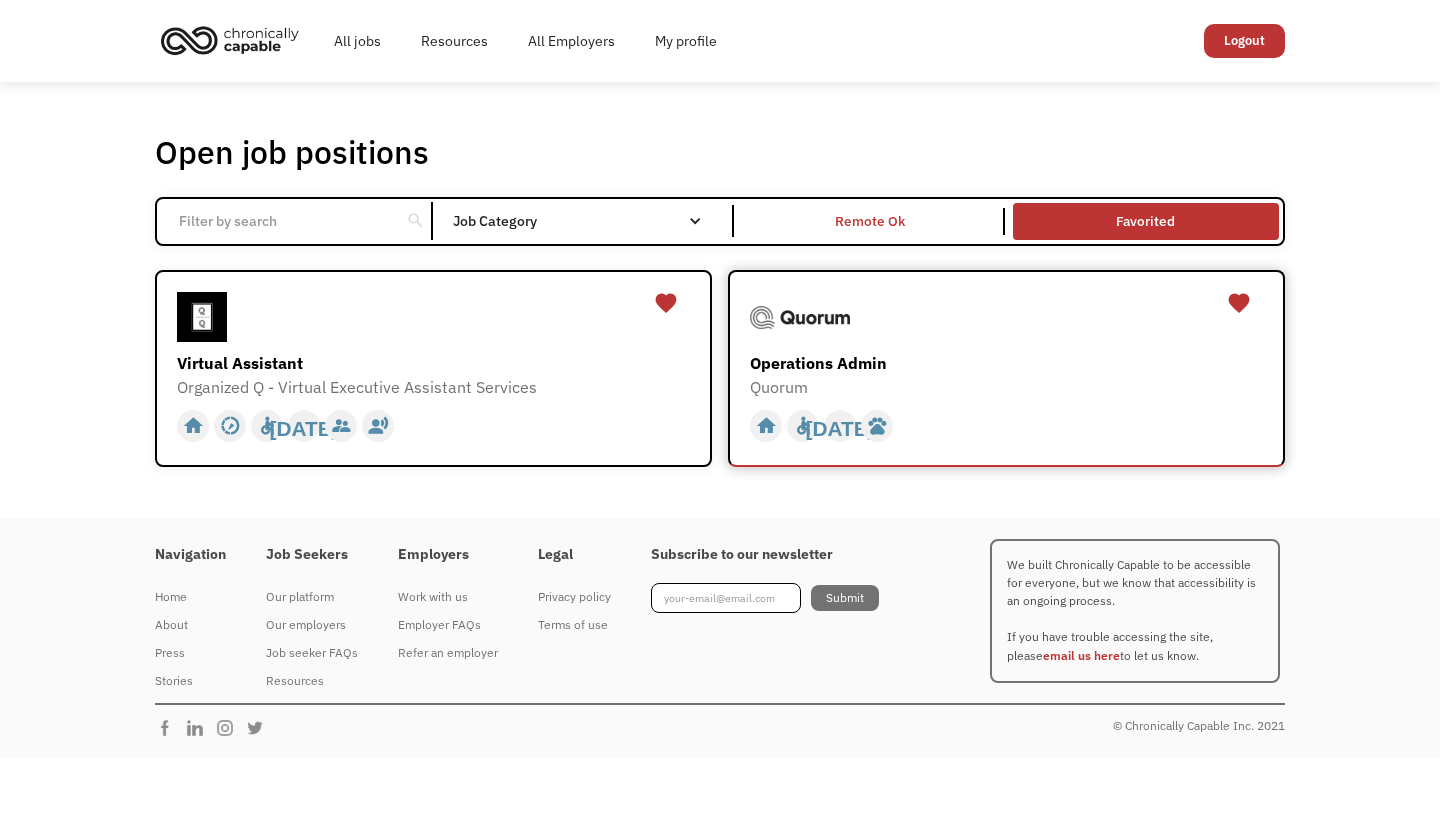 click on "Operations Admin" at bounding box center (1009, 363) 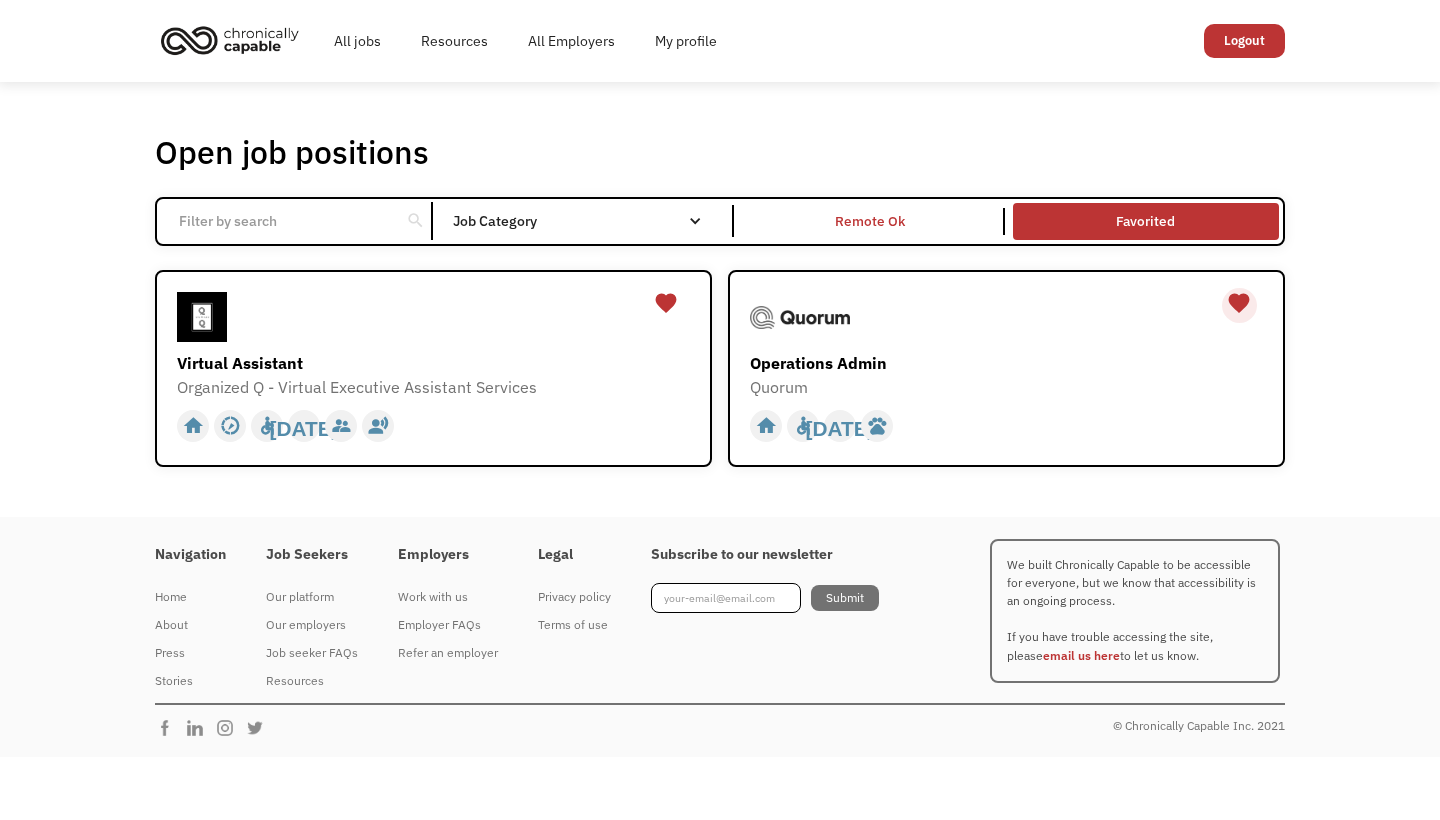 click on "favorite" at bounding box center [1239, 303] 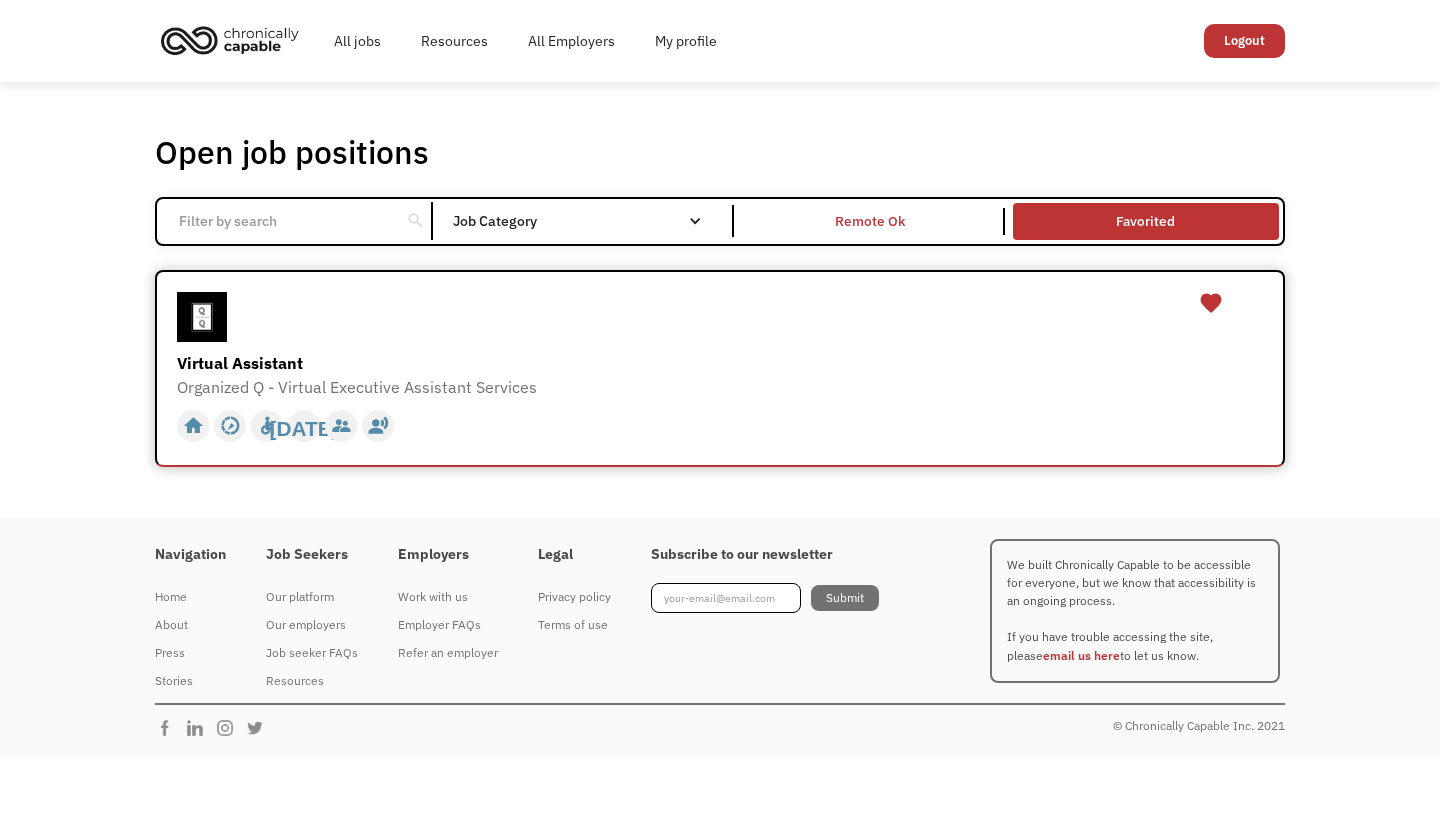 click on "Virtual Assistant" at bounding box center [722, 363] 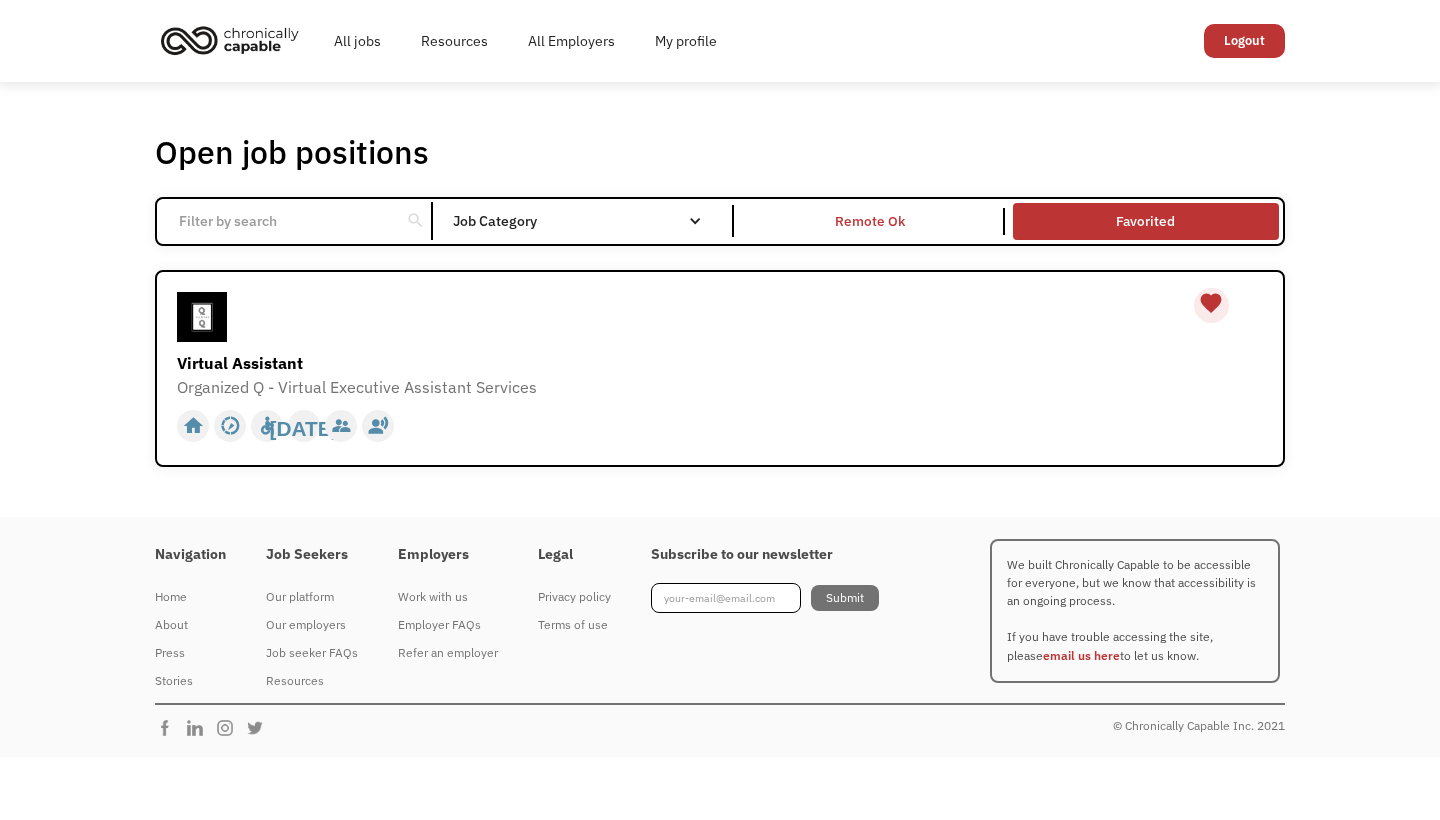 click on "favorite" at bounding box center [1211, 303] 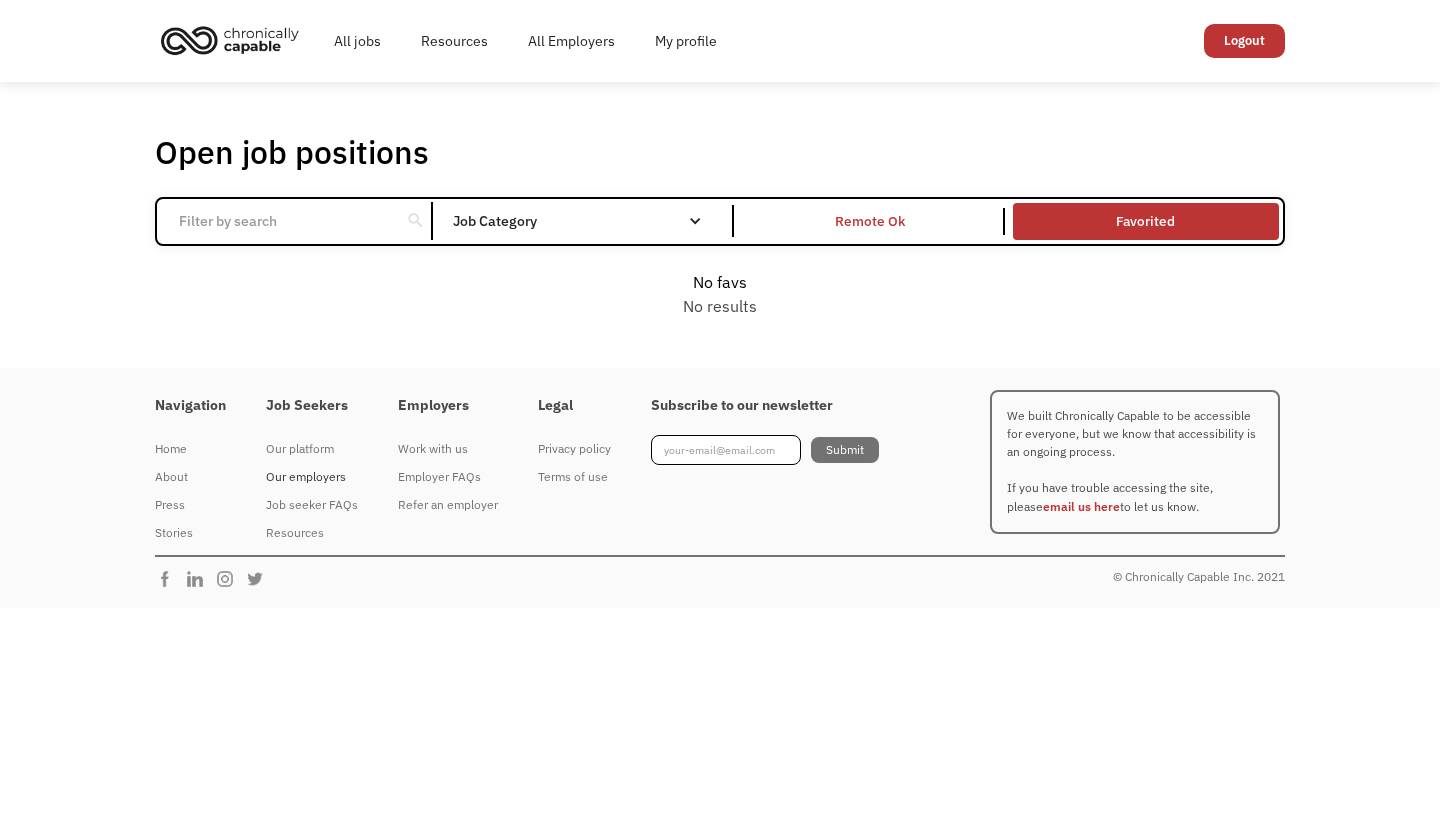 click on "Our employers" at bounding box center (312, 477) 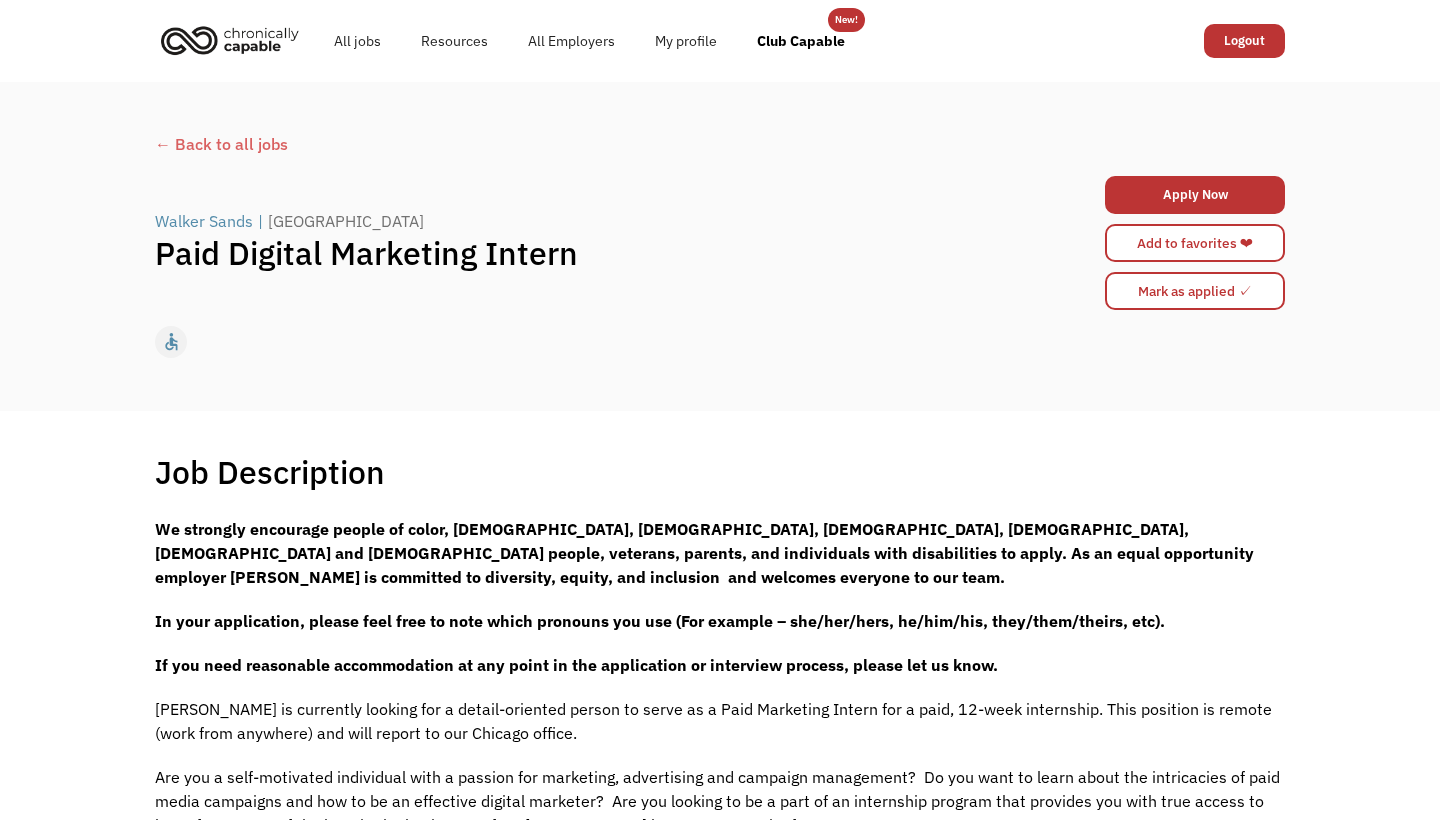 scroll, scrollTop: 0, scrollLeft: 0, axis: both 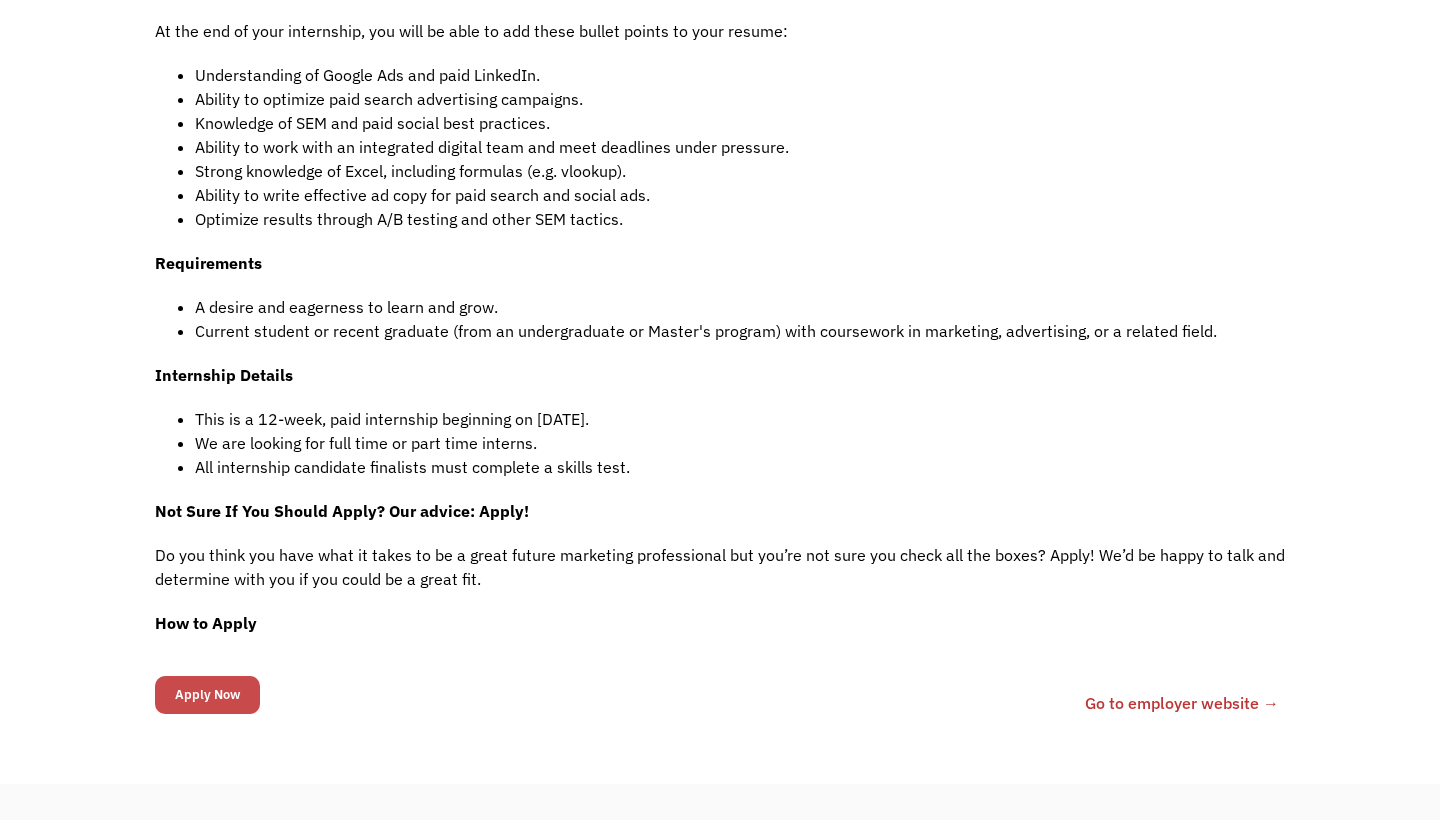 click on "Apply Now" at bounding box center [207, 695] 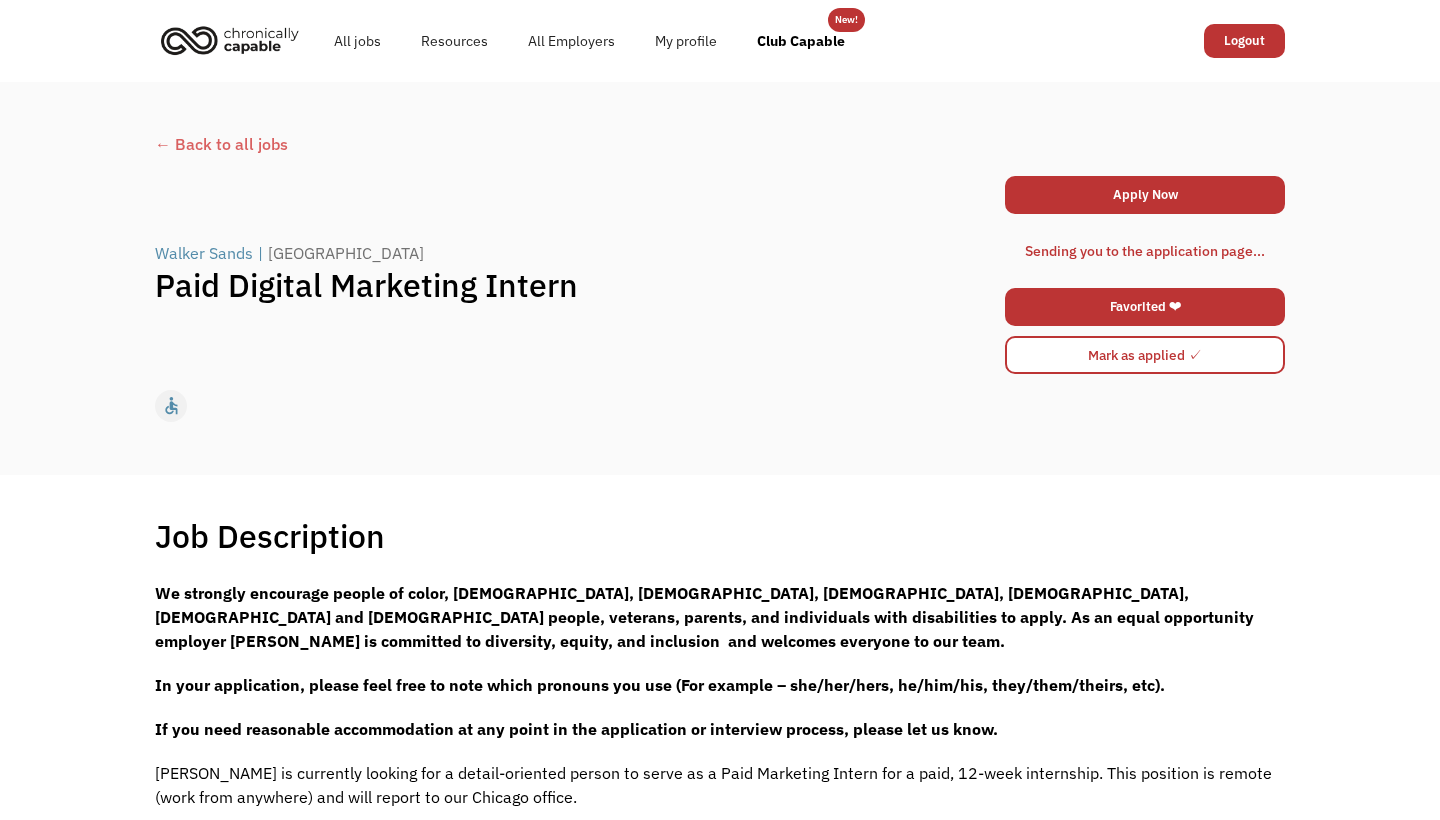 scroll, scrollTop: 0, scrollLeft: 0, axis: both 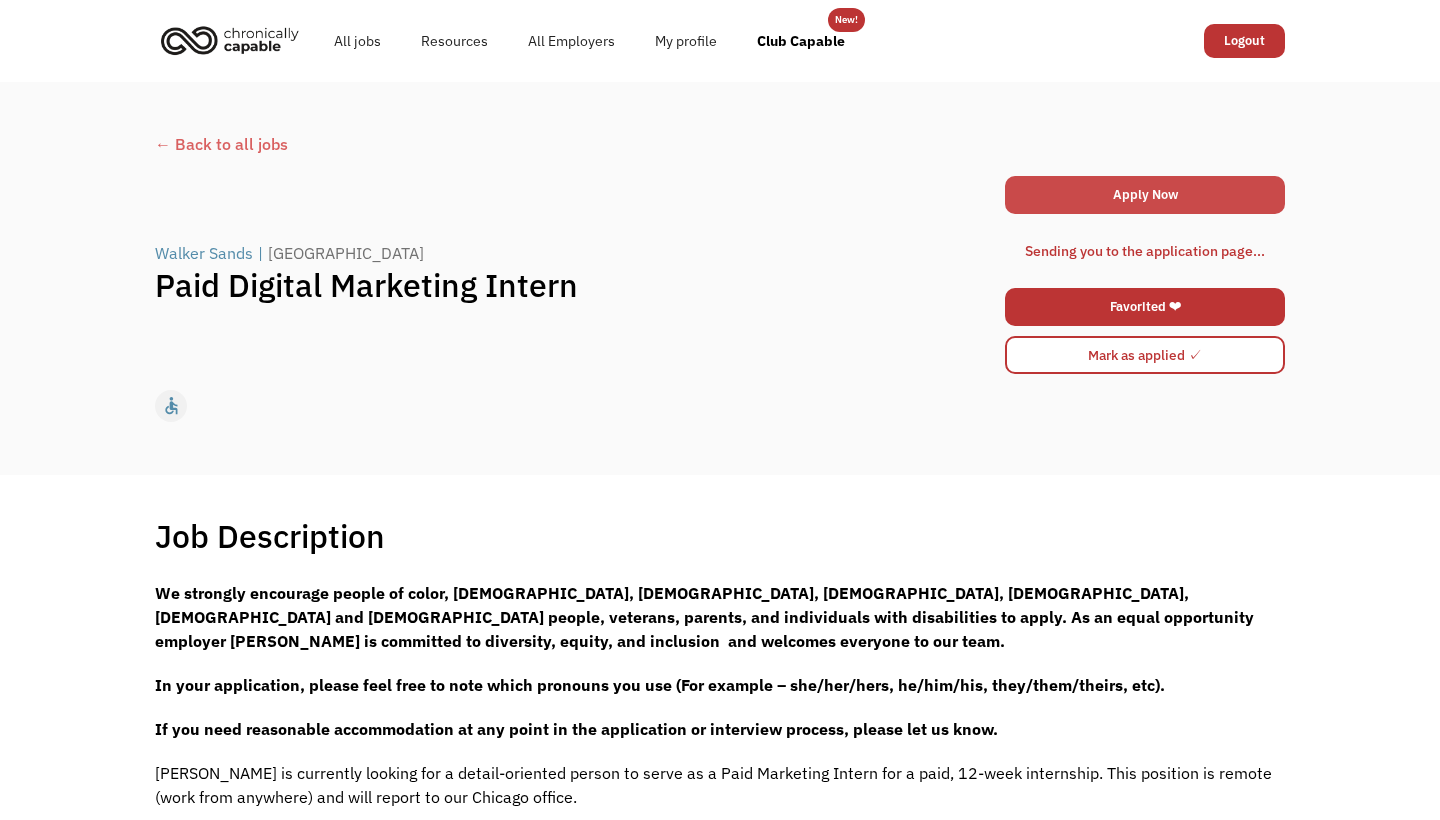 click on "Apply Now" at bounding box center (1145, 195) 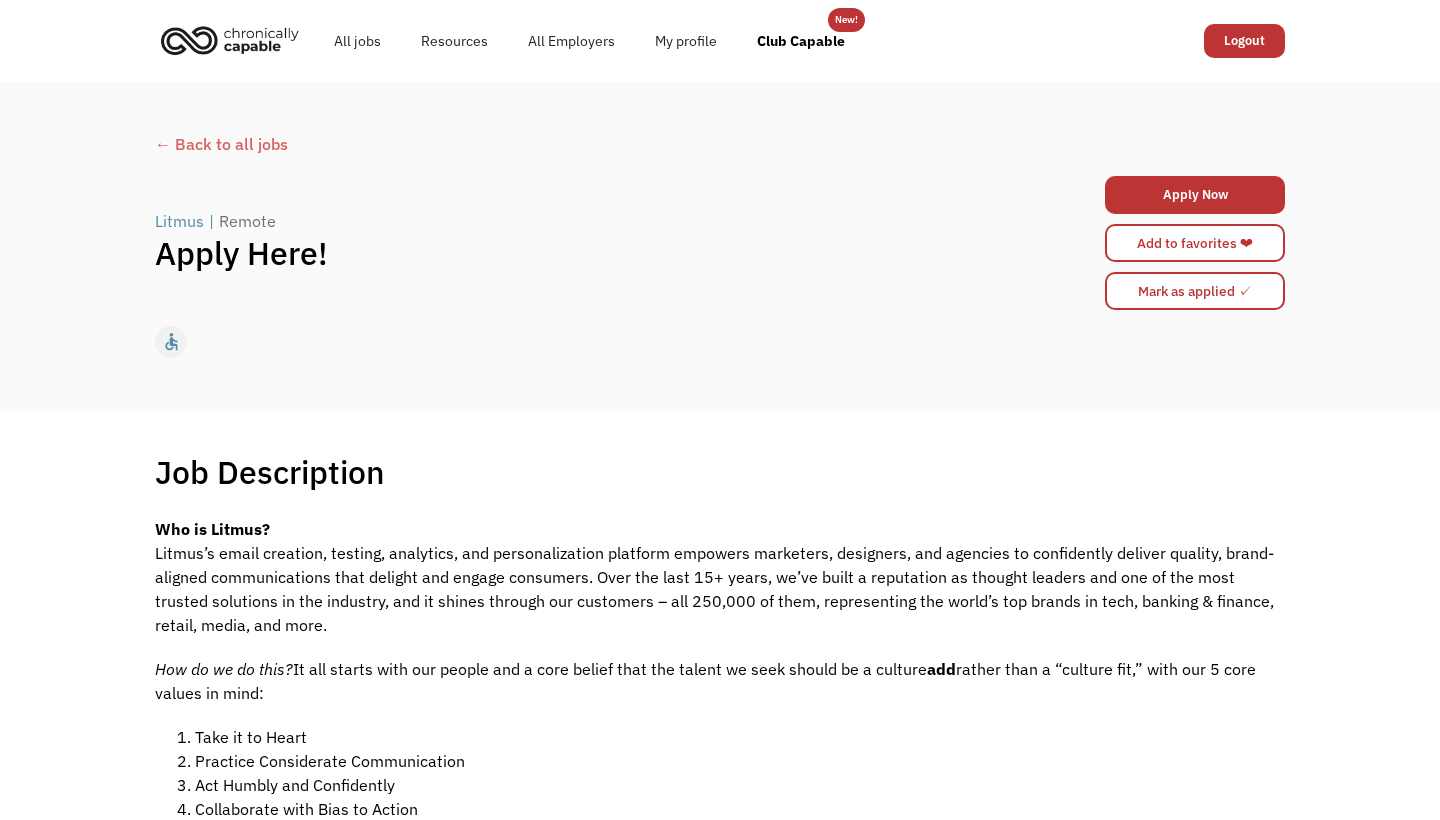 scroll, scrollTop: 0, scrollLeft: 0, axis: both 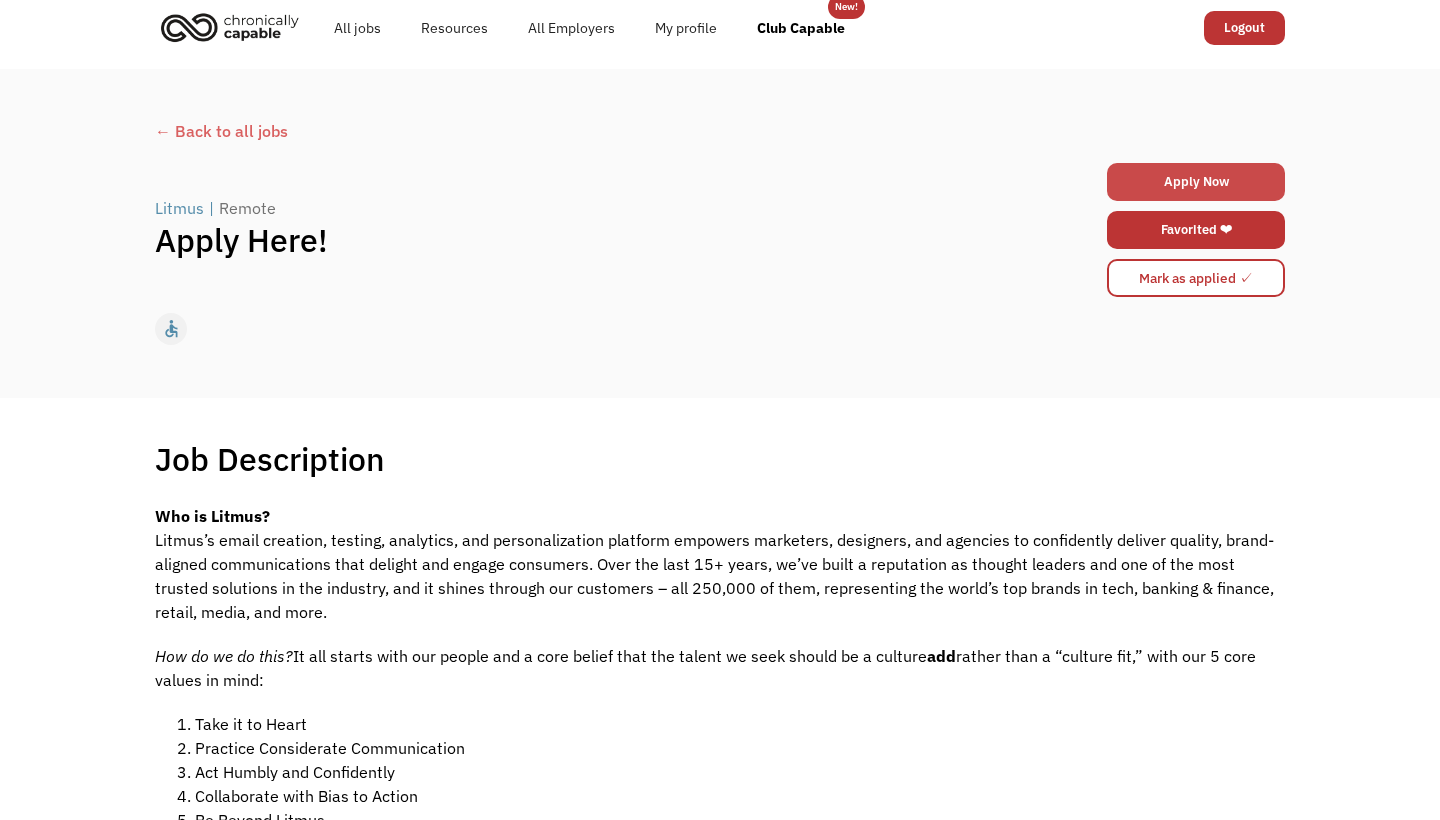 click on "Apply Now" at bounding box center (1196, 182) 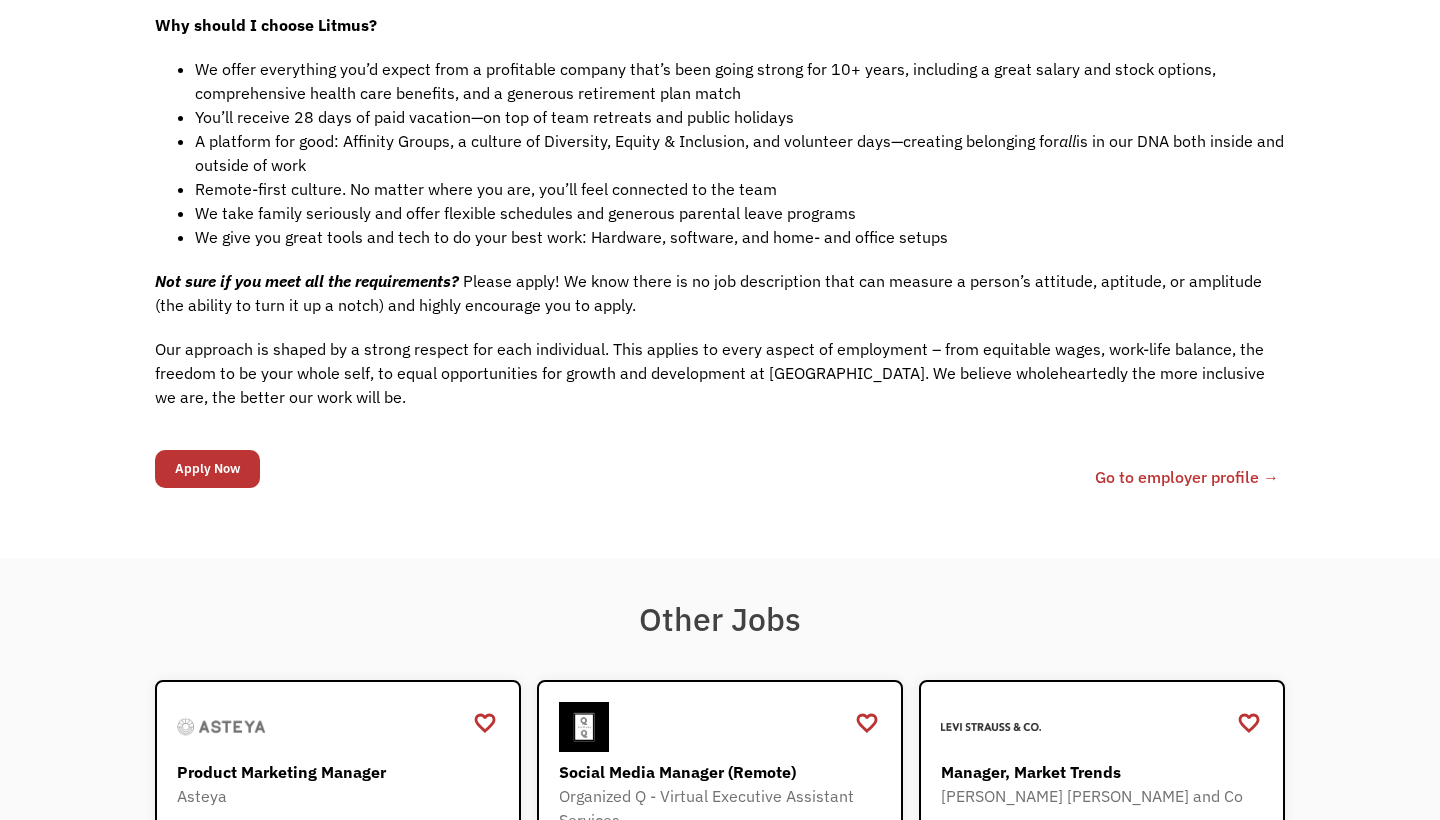 scroll, scrollTop: 1683, scrollLeft: 0, axis: vertical 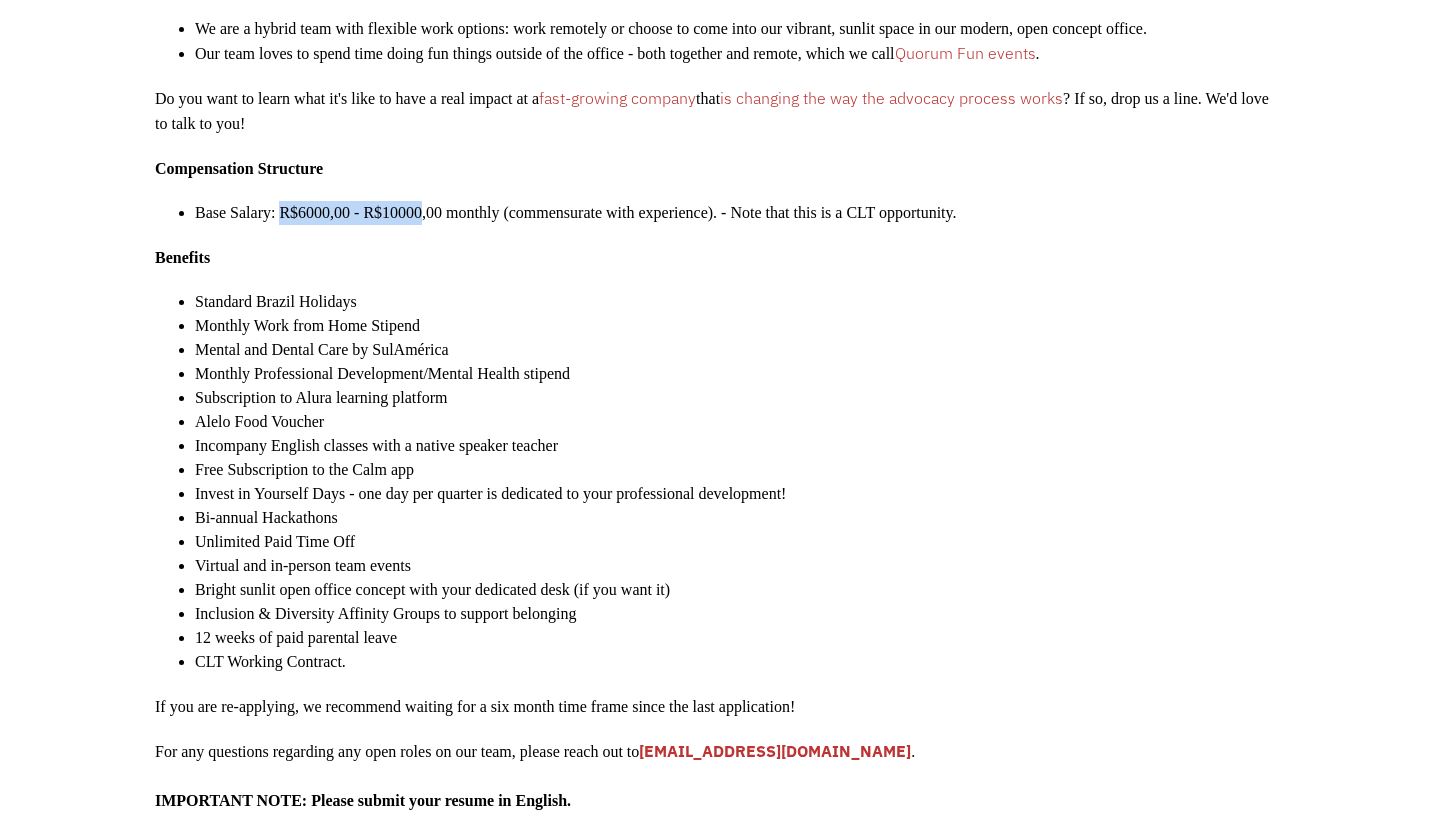 drag, startPoint x: 285, startPoint y: 290, endPoint x: 449, endPoint y: 286, distance: 164.04877 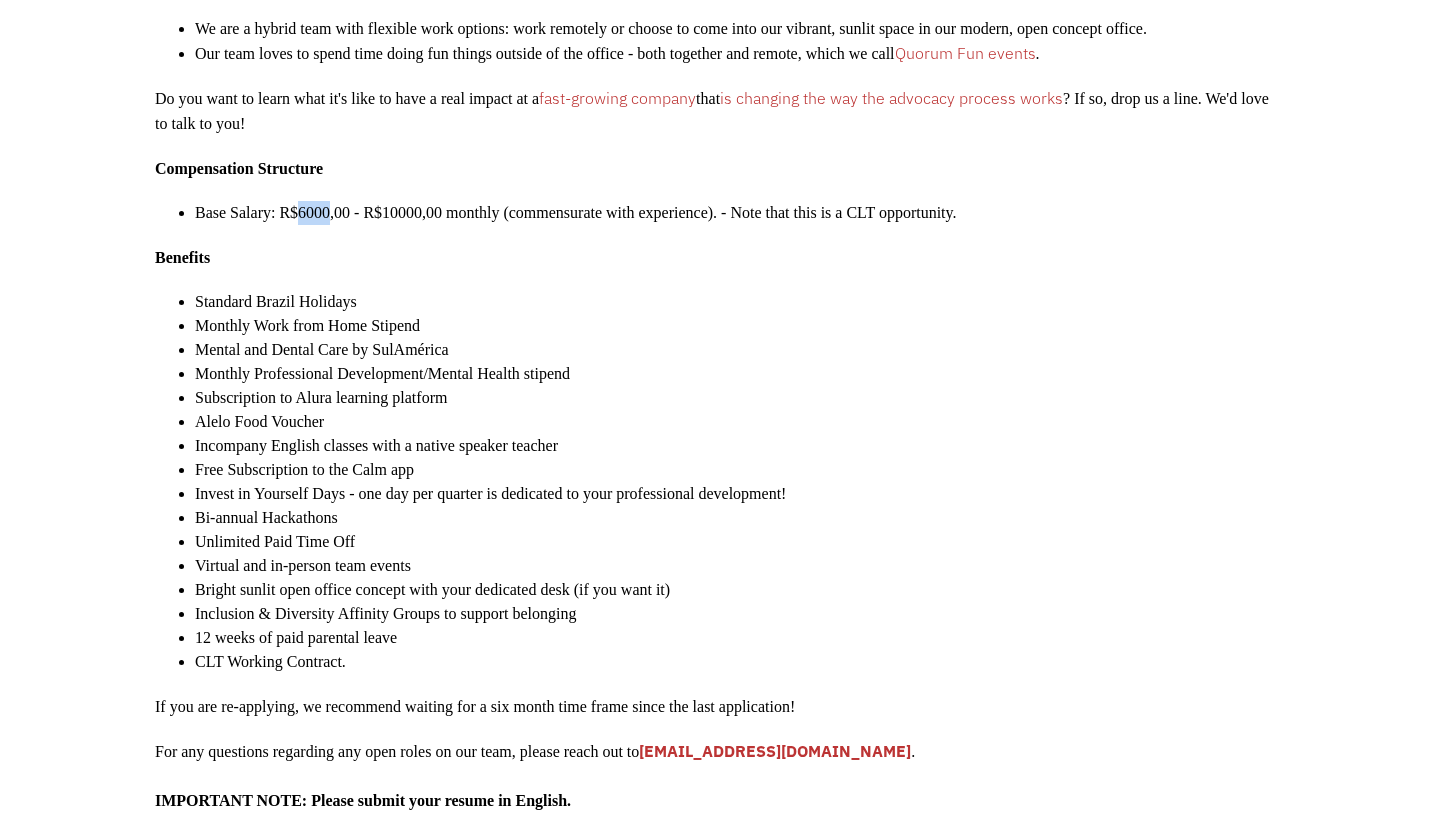 drag, startPoint x: 305, startPoint y: 287, endPoint x: 342, endPoint y: 279, distance: 37.85499 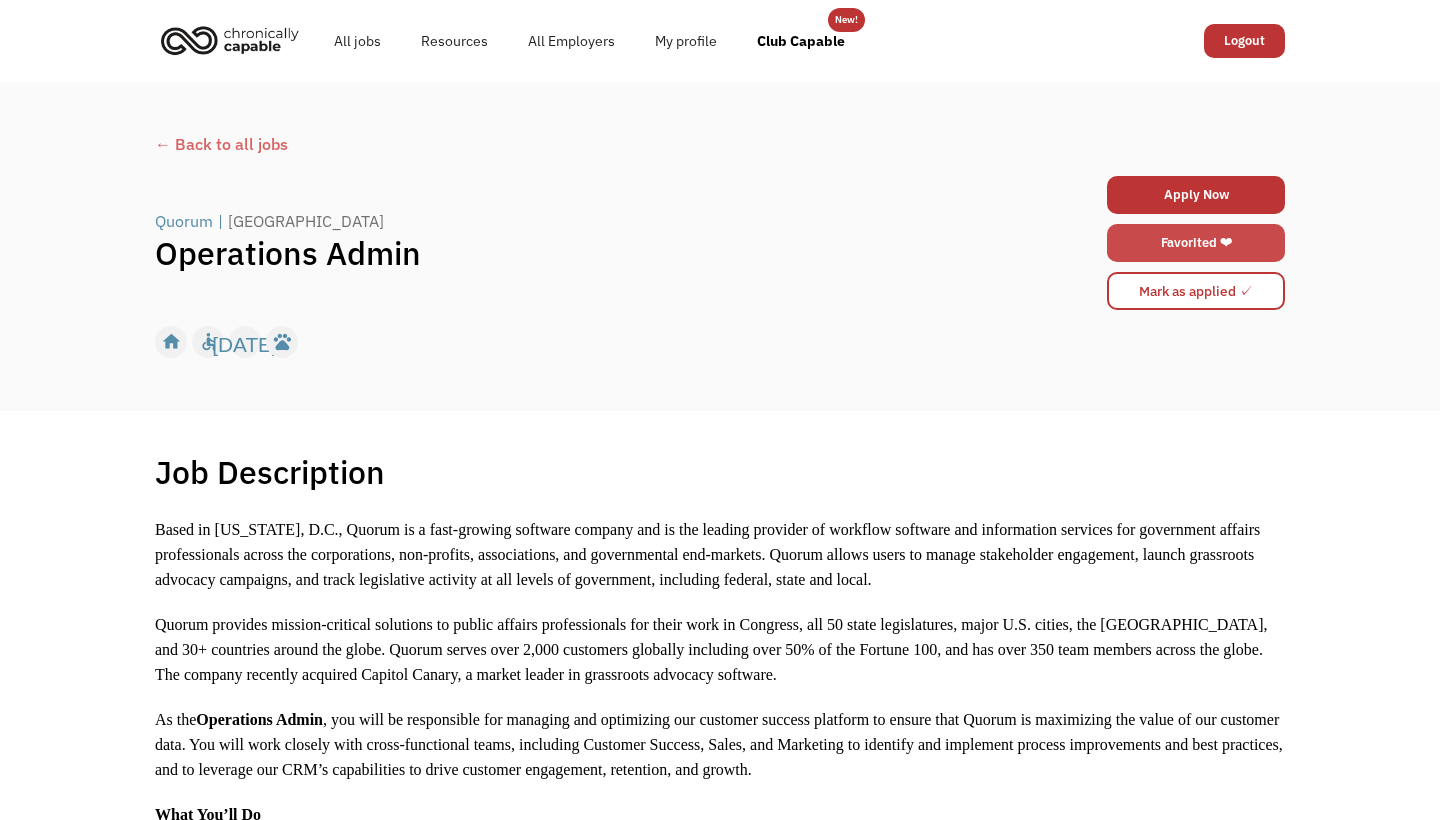 scroll, scrollTop: 0, scrollLeft: 0, axis: both 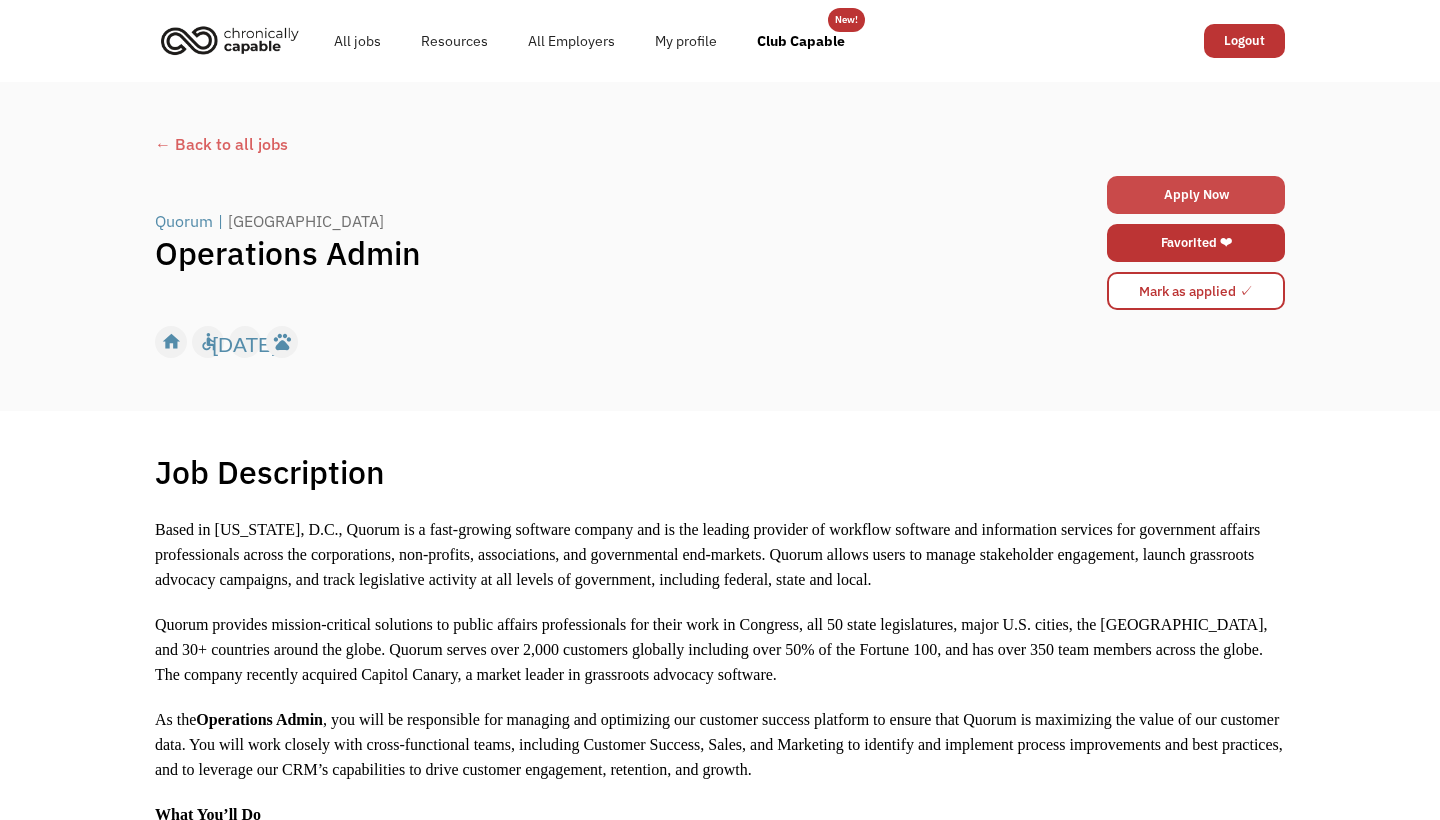 click on "Apply Now" at bounding box center [1196, 195] 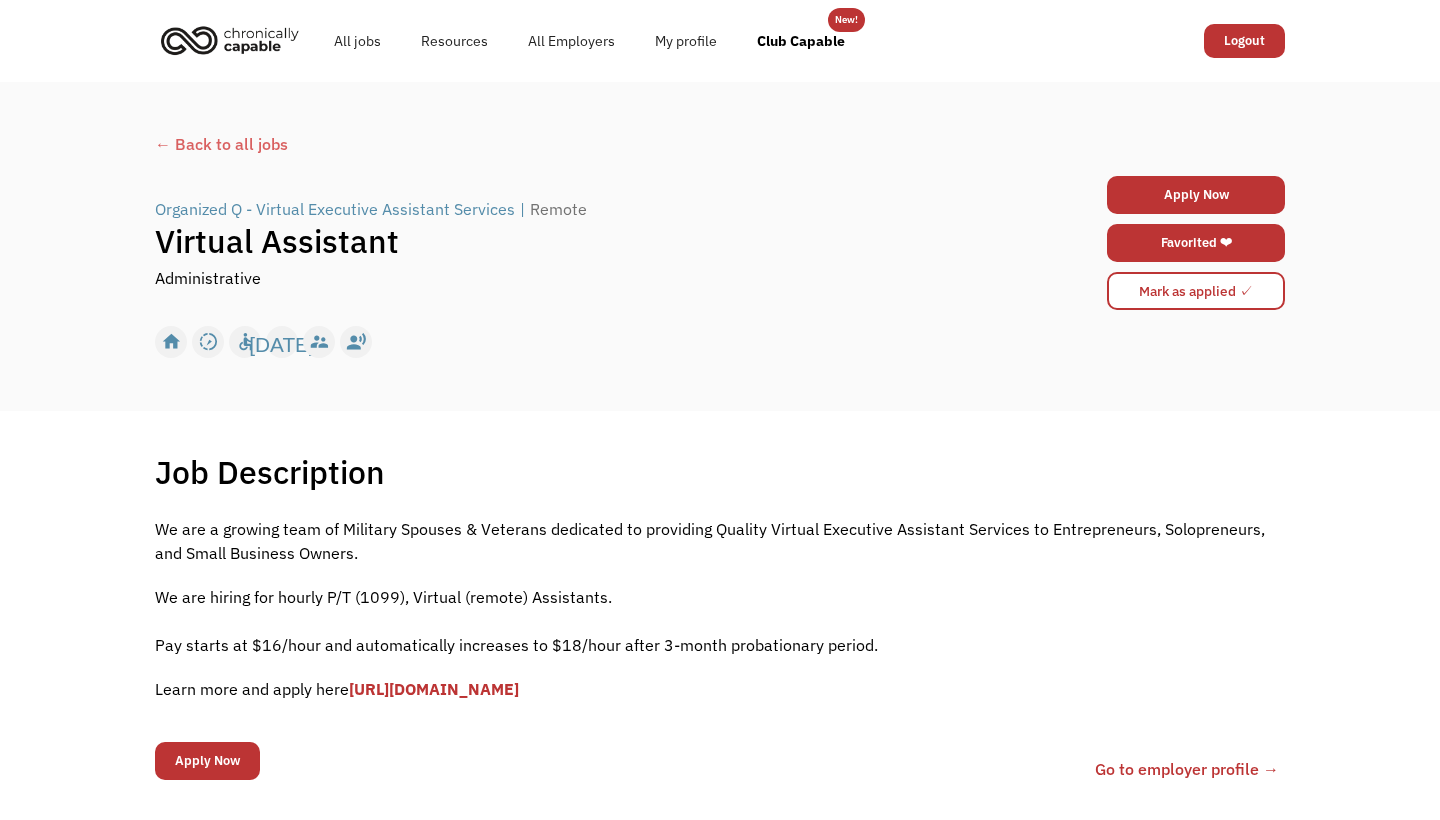 scroll, scrollTop: 0, scrollLeft: 0, axis: both 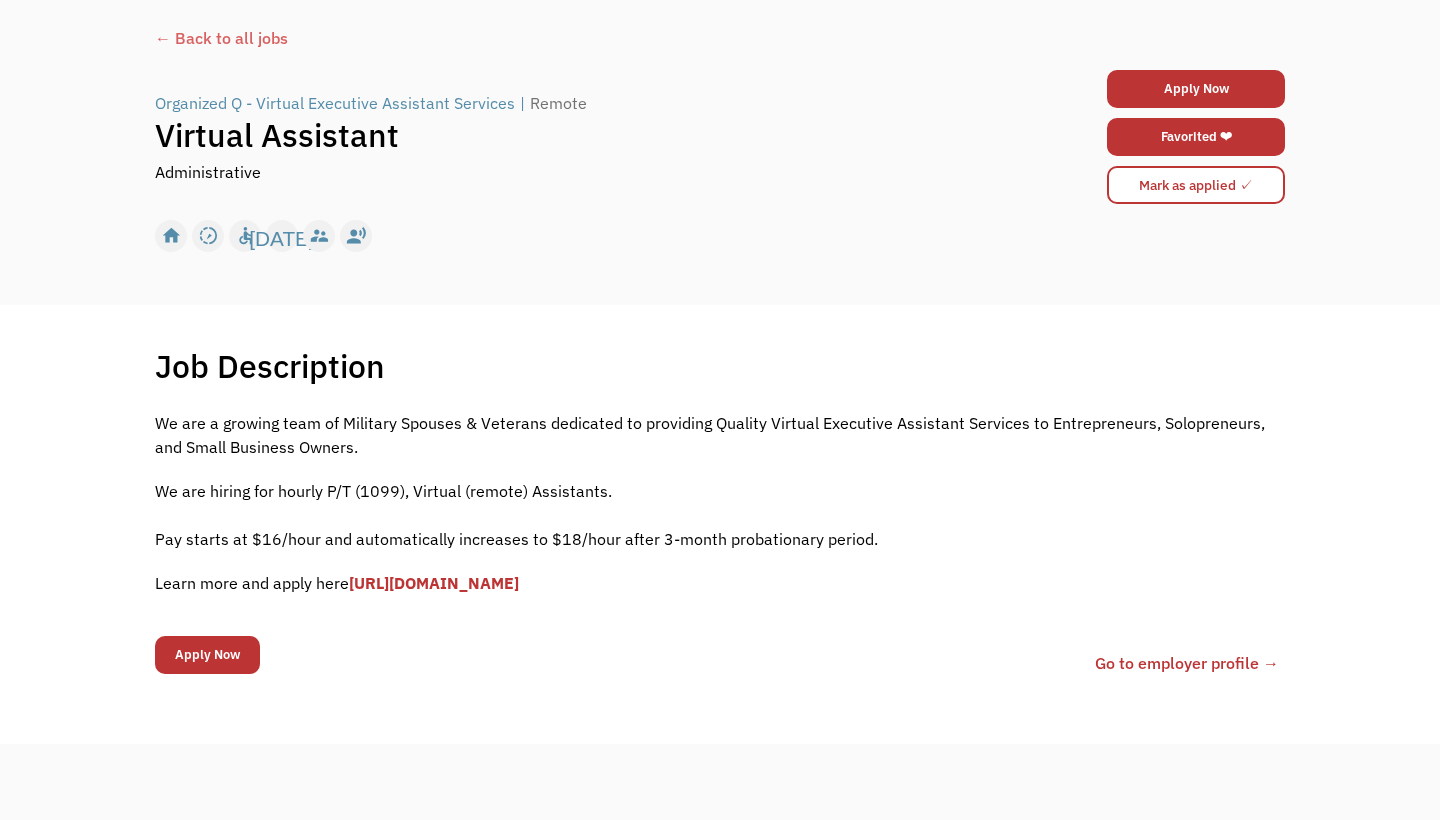click on "[URL][DOMAIN_NAME]" at bounding box center (434, 583) 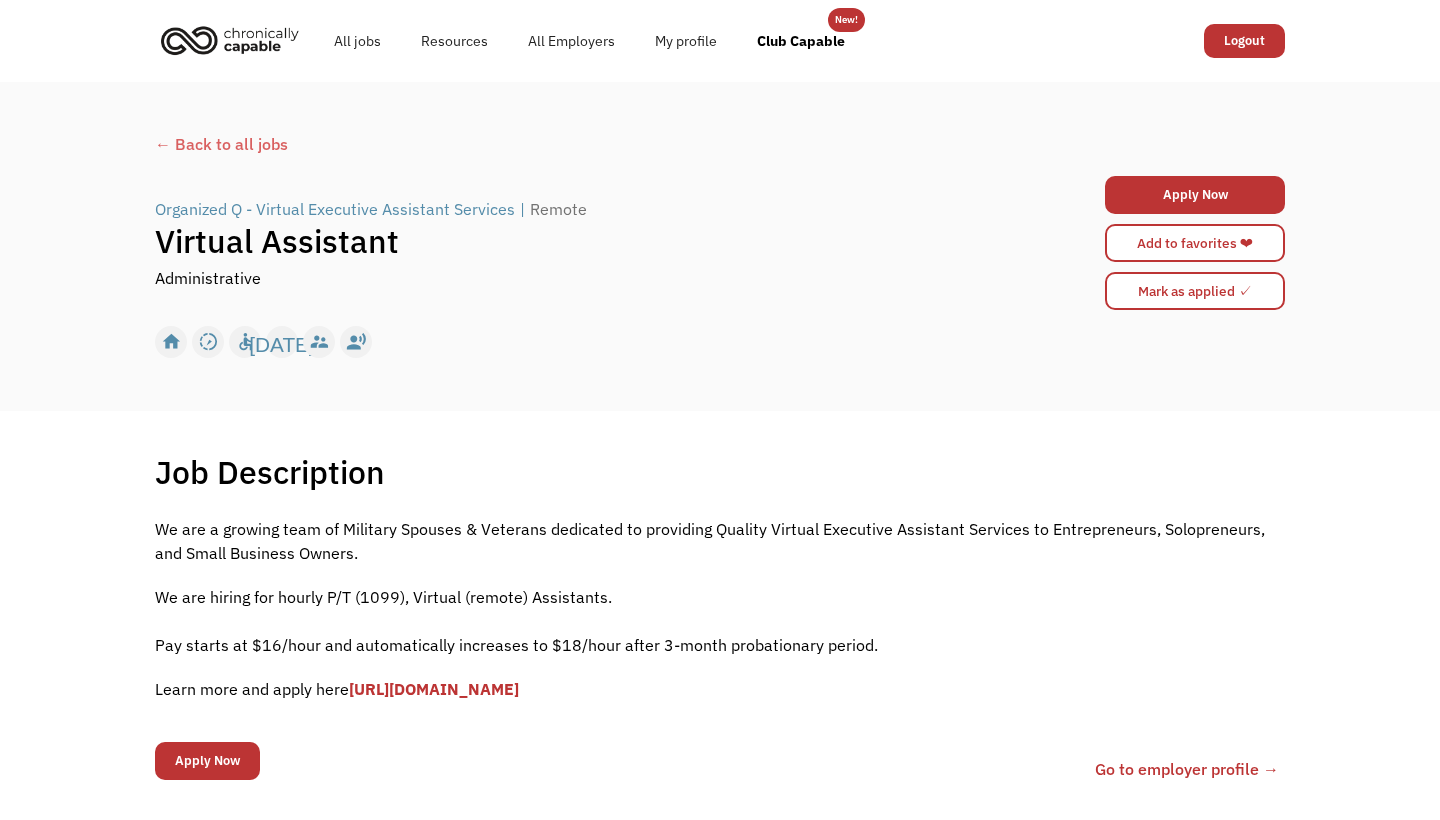 scroll, scrollTop: 0, scrollLeft: 0, axis: both 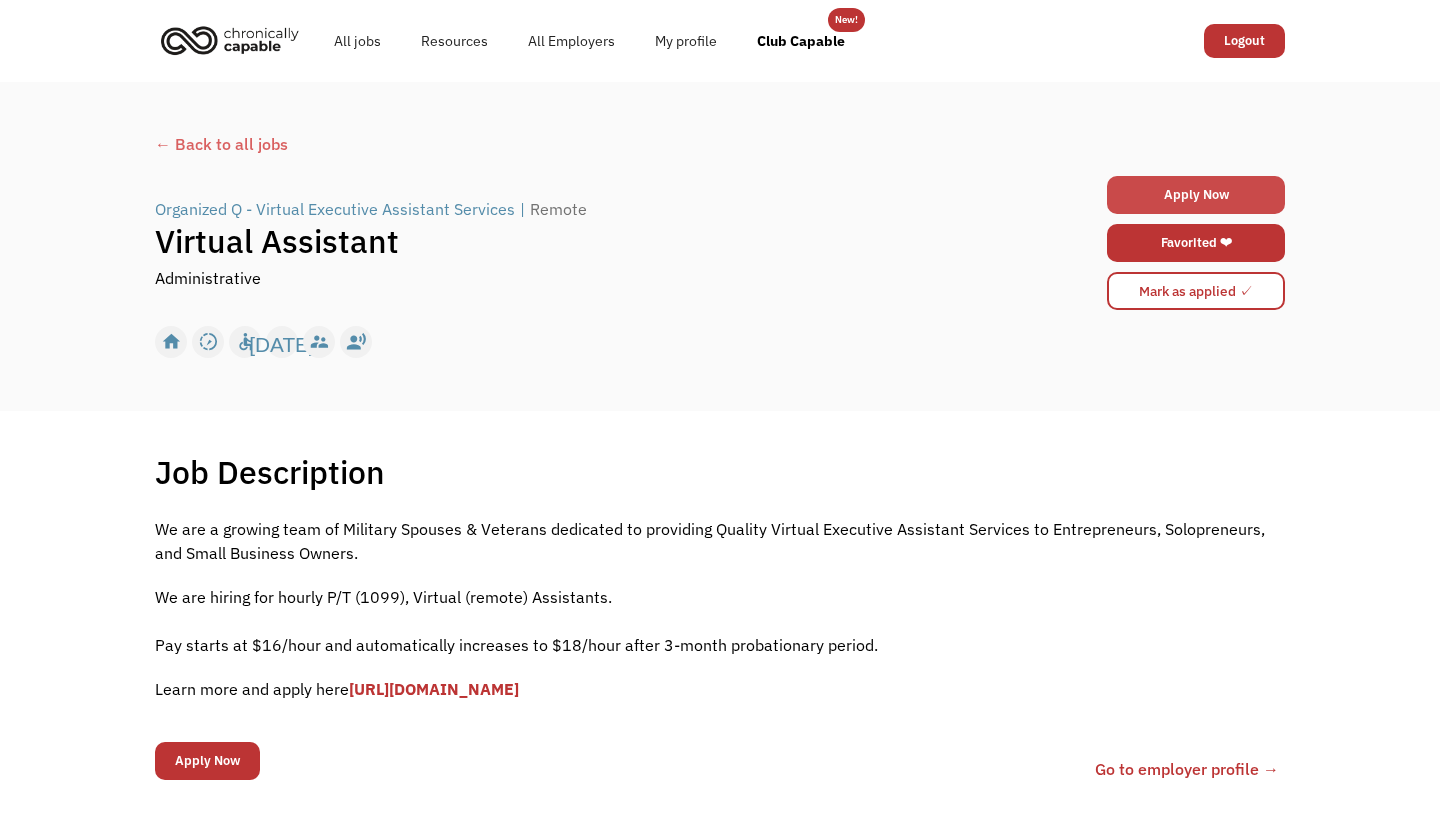 click on "Apply Now" at bounding box center (1196, 195) 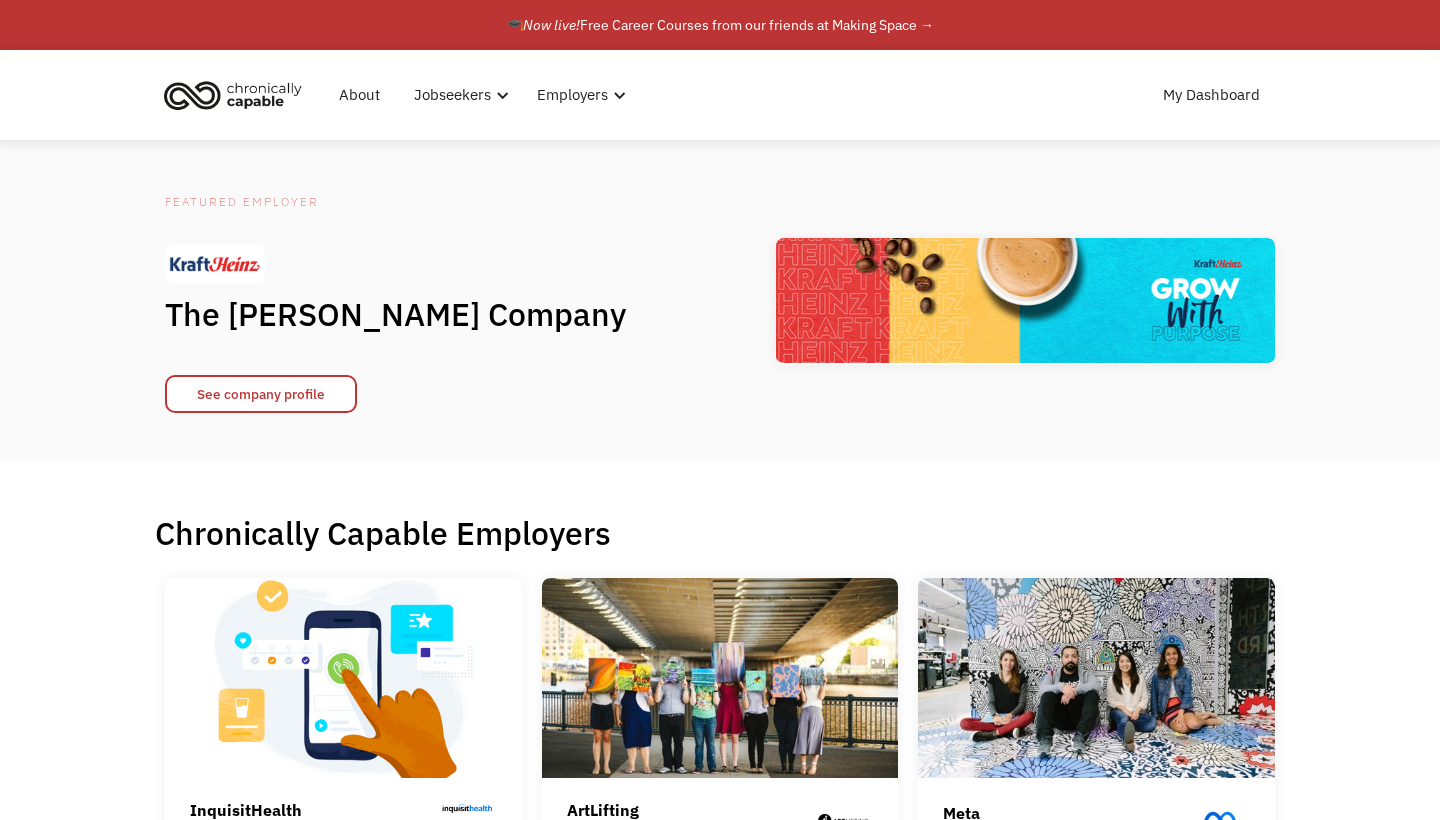 scroll, scrollTop: 0, scrollLeft: 0, axis: both 